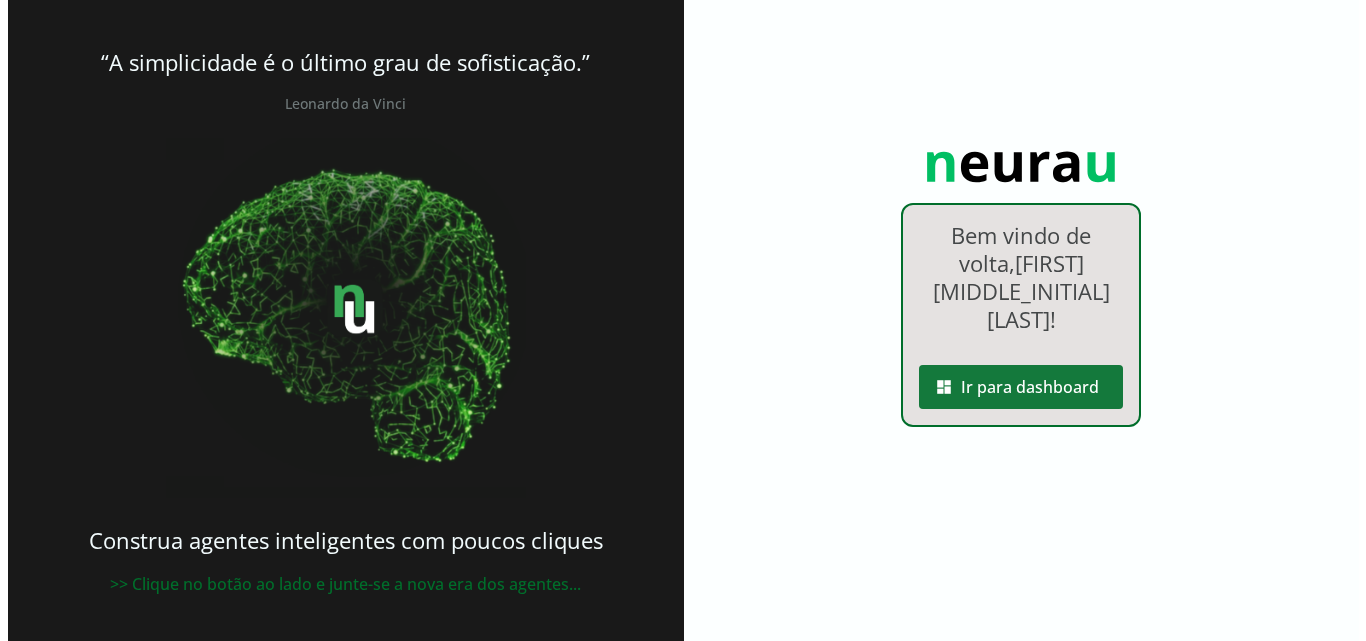 scroll, scrollTop: 0, scrollLeft: 0, axis: both 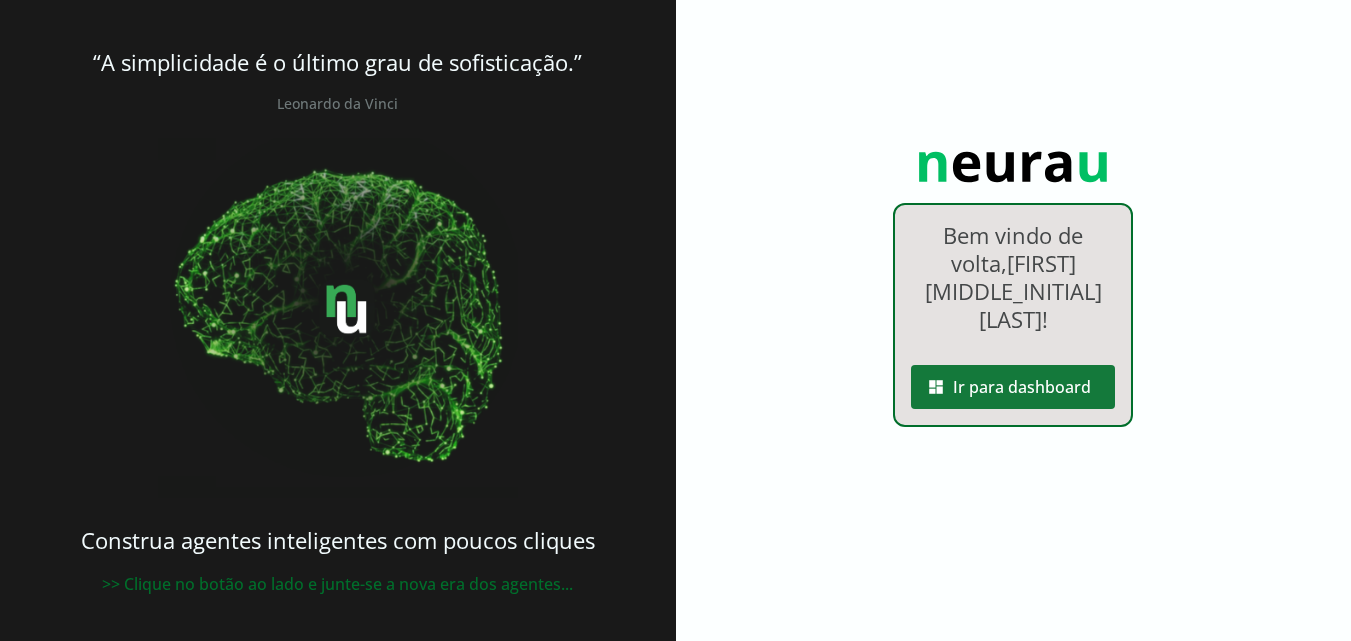click at bounding box center (1013, 387) 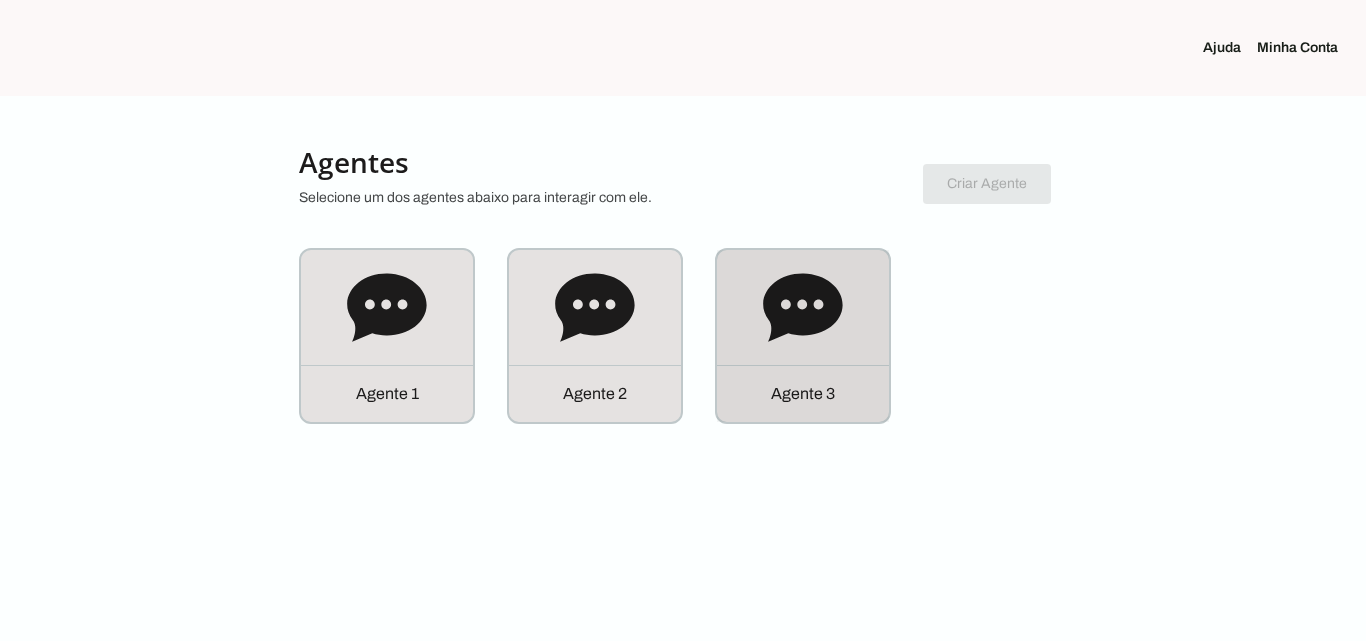 click 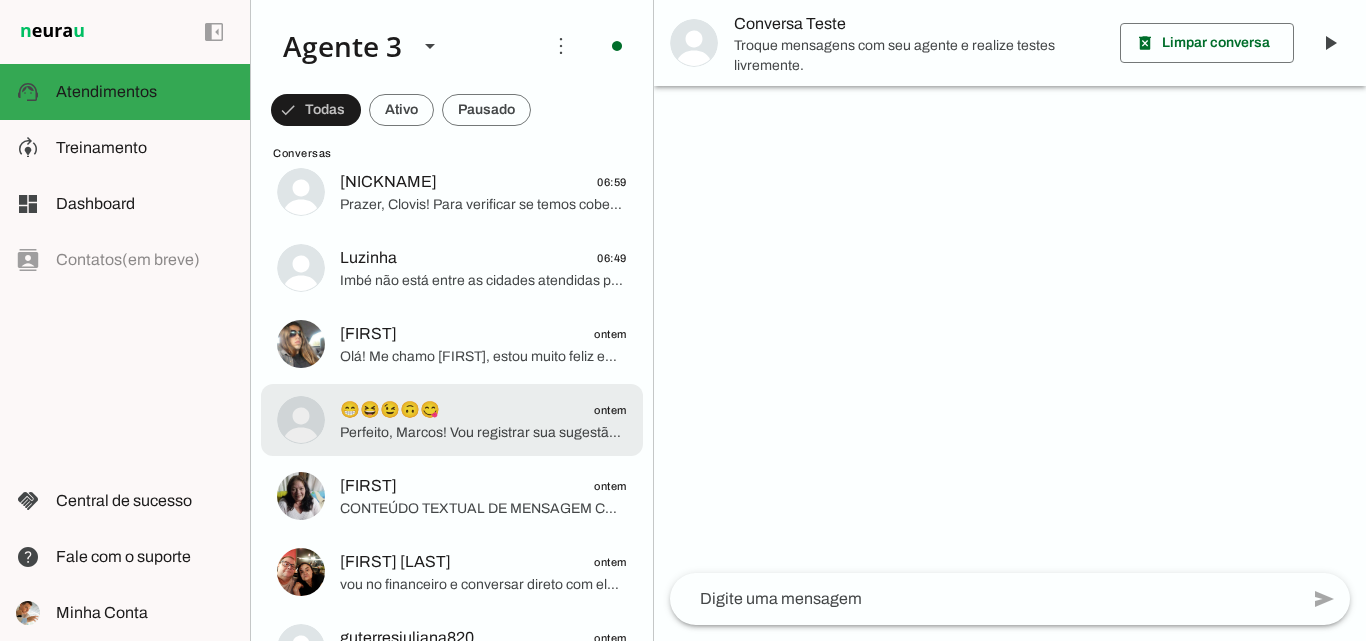 scroll, scrollTop: 400, scrollLeft: 0, axis: vertical 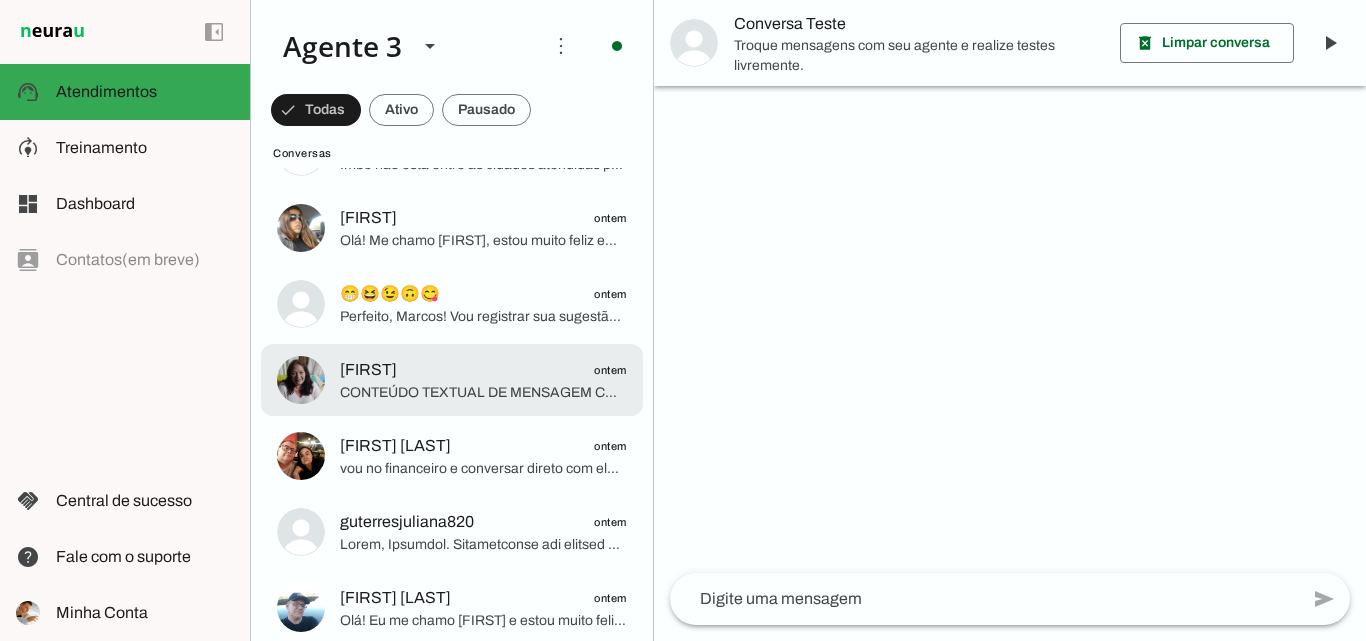 click on "CONTEÚDO TEXTUAL DE MENSAGEM COM IMAGEM (URL https://f004.backblazeb2.com/file/temp-file-download/instances/3E0E7C3D880A8198026ABACFCADE1553/8DB1F0BB70378CF47C744A0B269C08BF/qg4T3m3_Ovt7DfA34wRVrw==.jpeg) :" 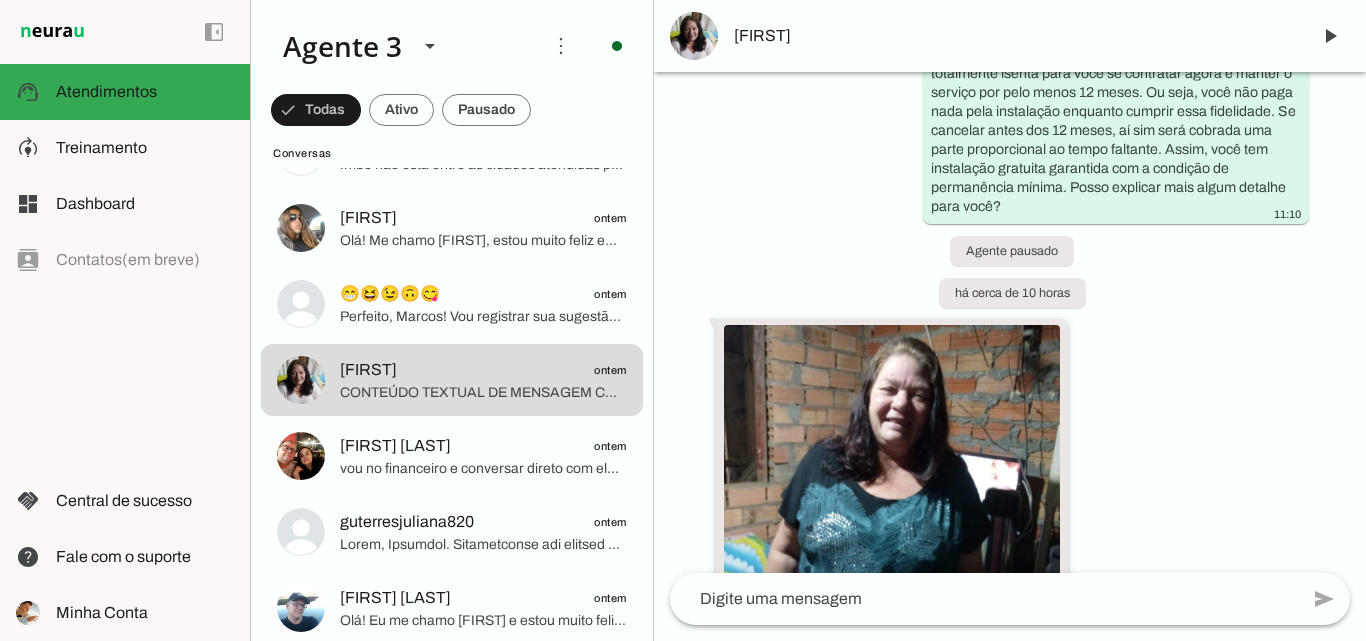scroll, scrollTop: 3693, scrollLeft: 0, axis: vertical 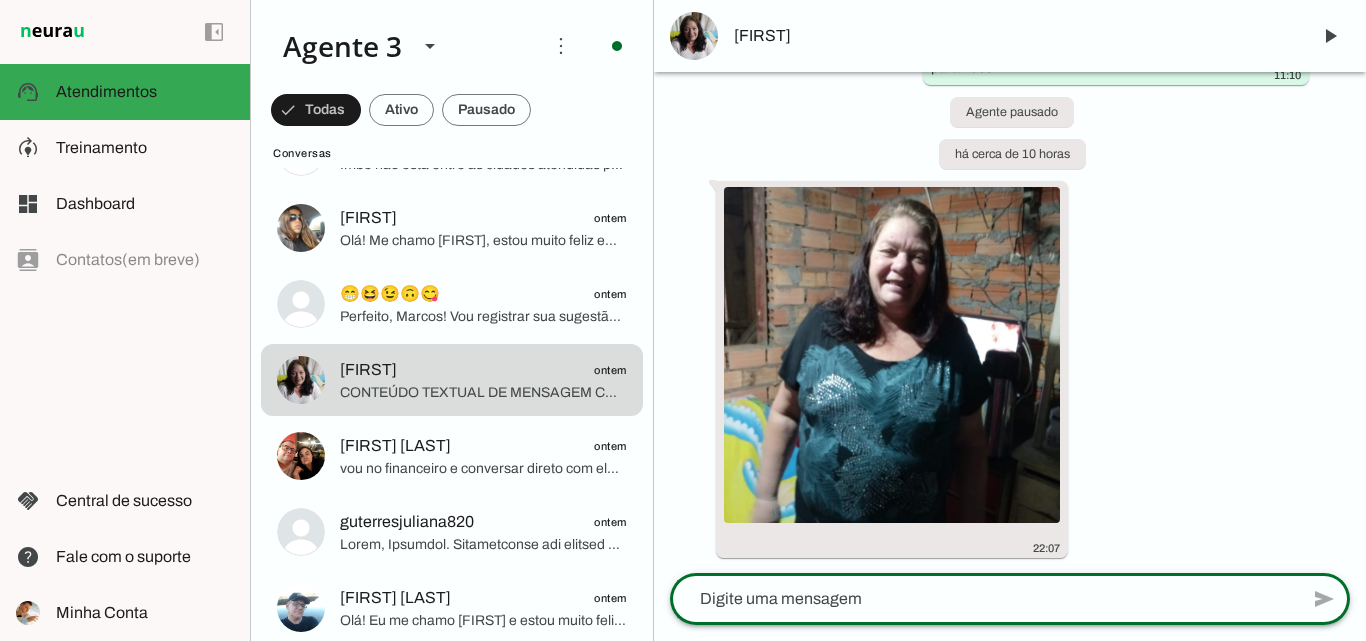 click 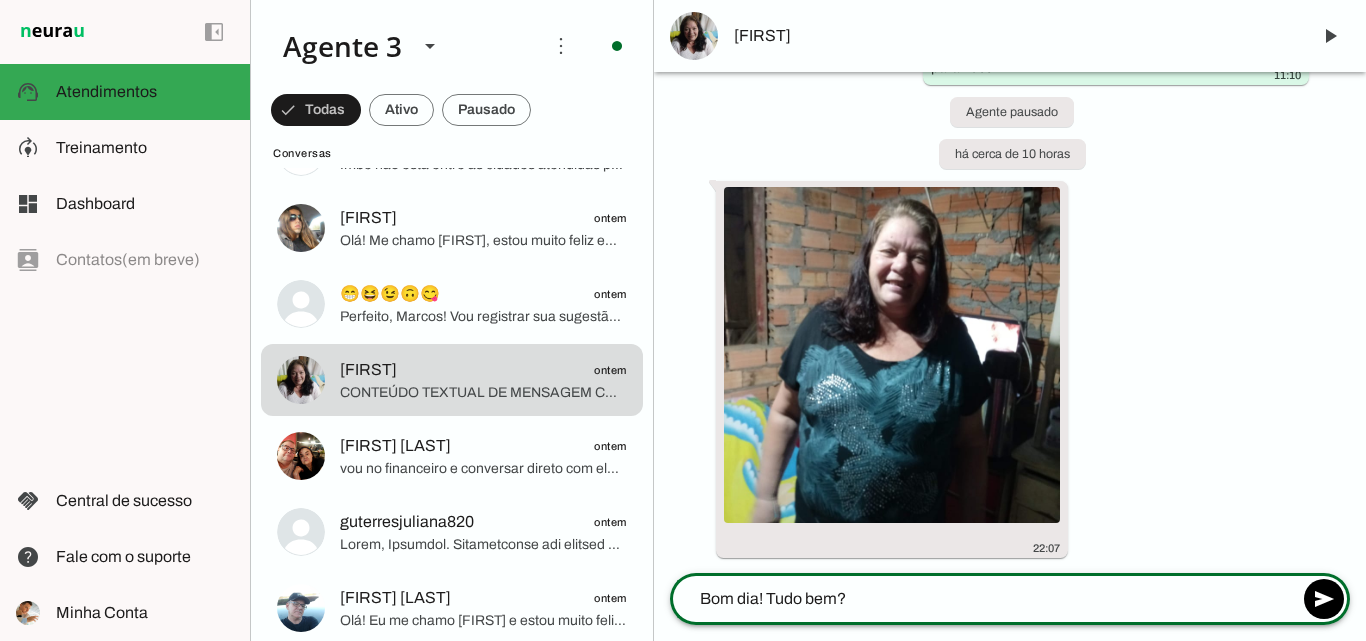 type on "Bom dia! Tudo bem?" 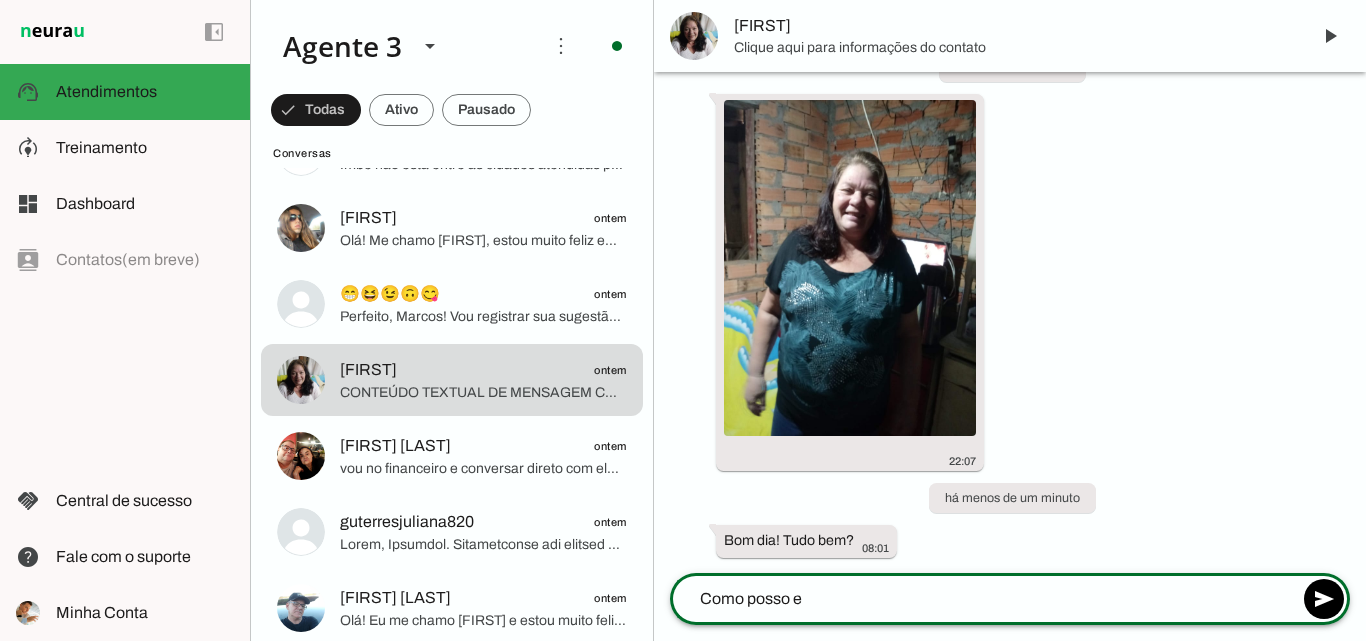 scroll, scrollTop: 0, scrollLeft: 0, axis: both 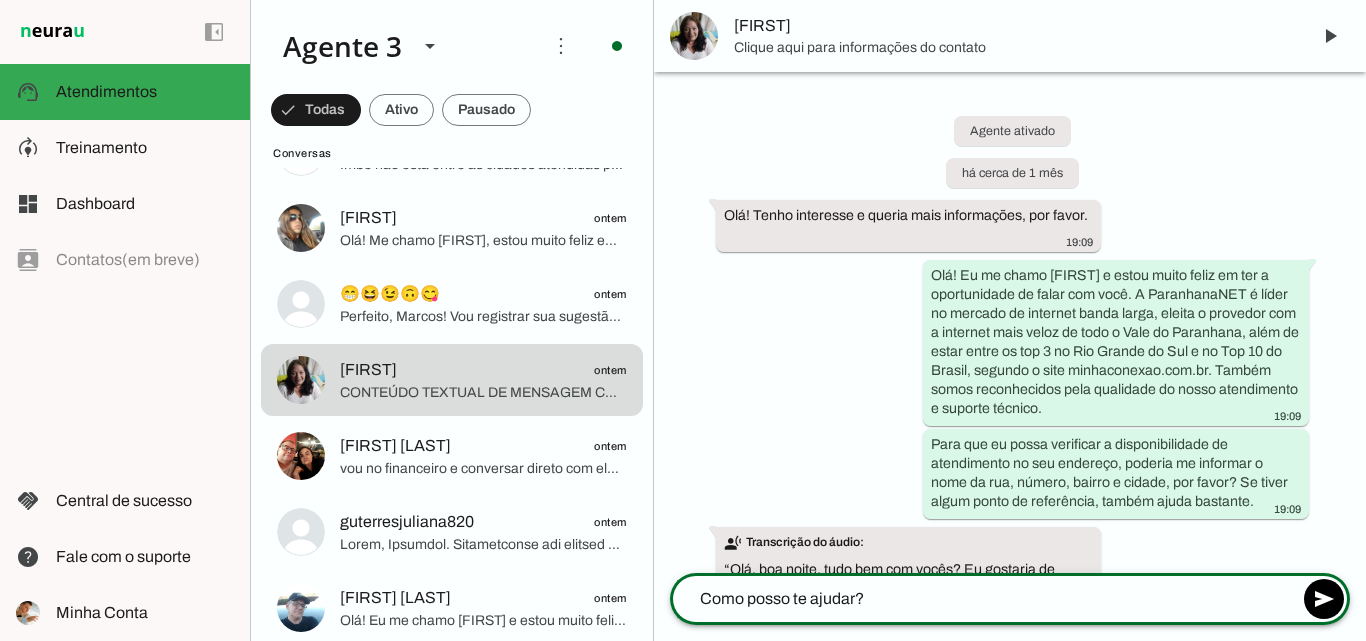 type on "Como posso te ajudar?" 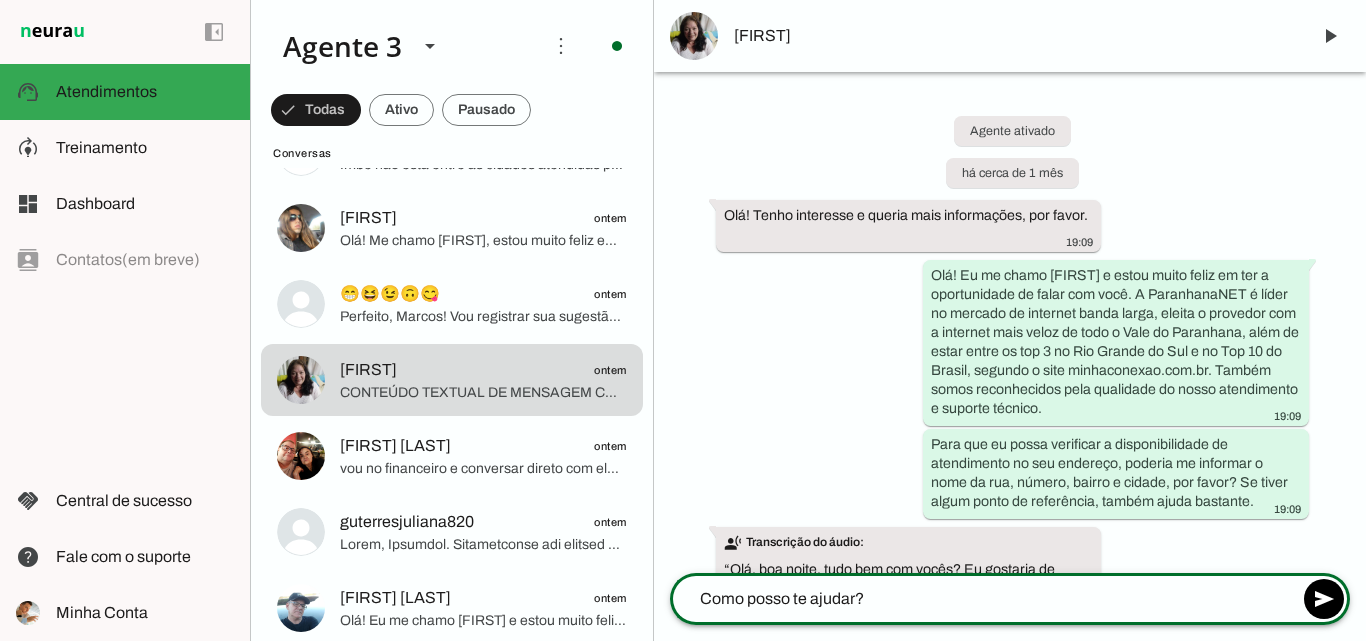 type 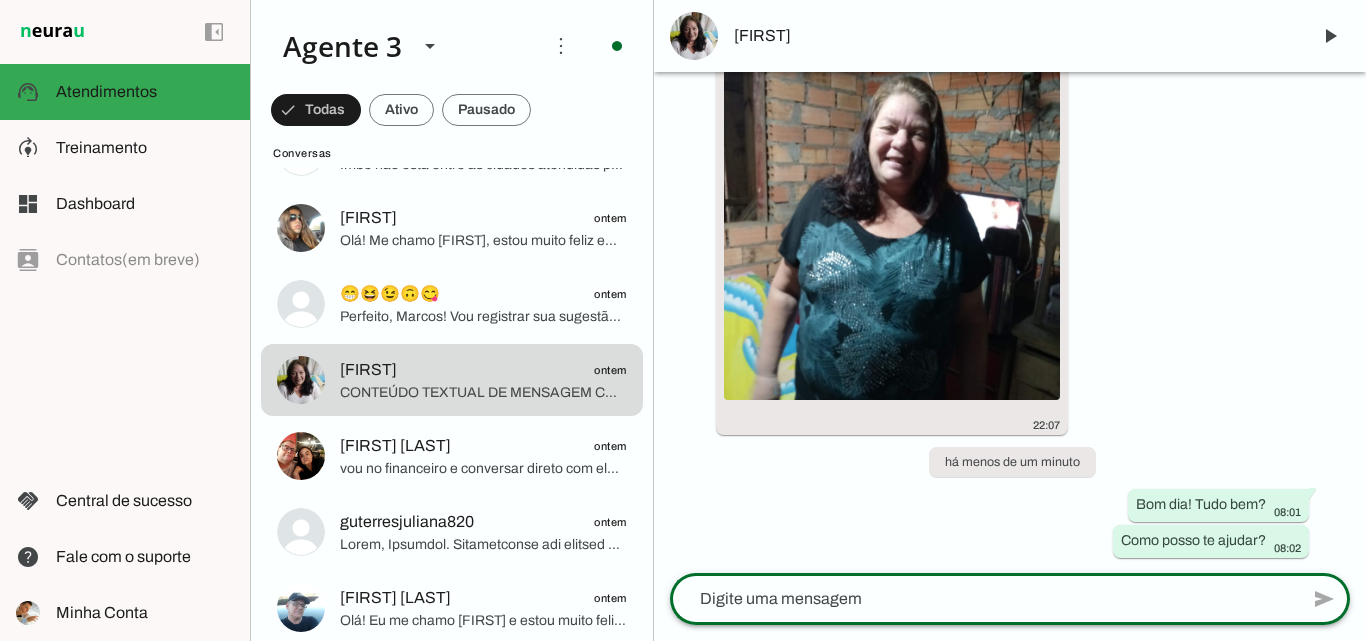 scroll, scrollTop: 3816, scrollLeft: 0, axis: vertical 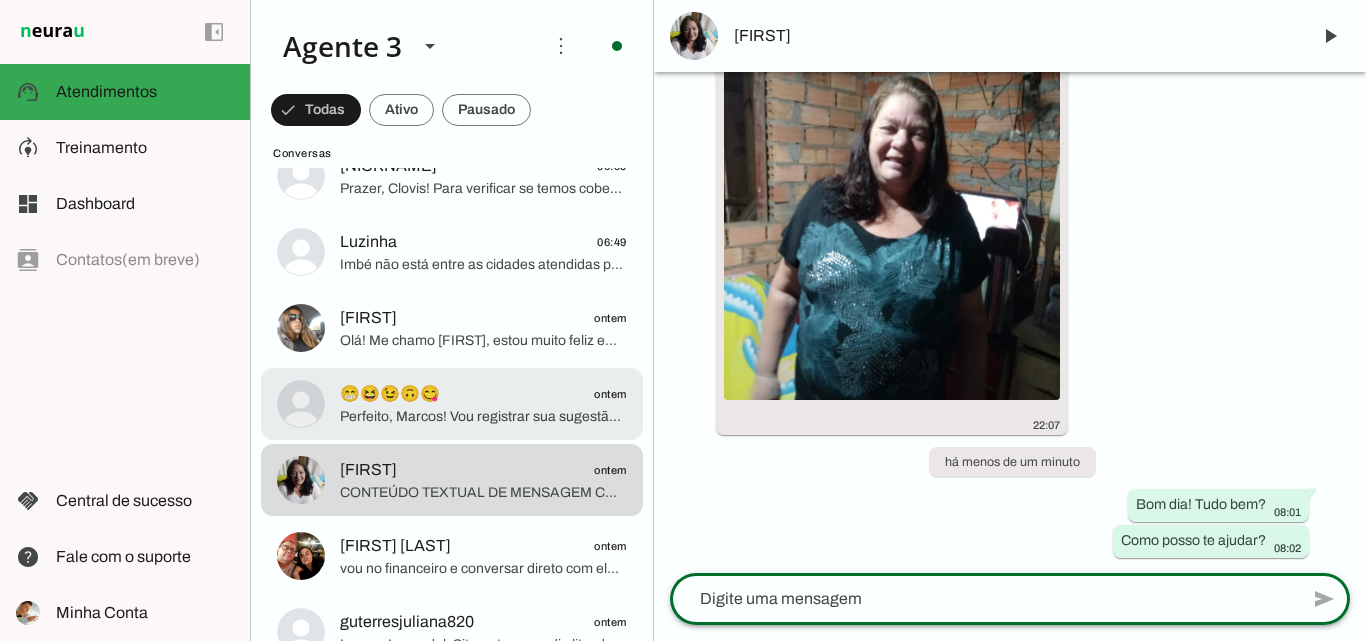 click on "Perfeito, Marcos! Vou registrar sua sugestão de horário para a instalação amanhã na primeira hora da manhã.
Agora, só preciso que confirme:
1) A entrada de energia na sua residência é por fios aéreos ou tubulação subterrânea?
2) Algum ponto de referência próximo que facilite a localização para os técnicos?
E peço que envie as cópias dos seus documentos (CPF, RG e comprovante de endereço) para finalizar o cadastro.
Assim que receber esses dados, já encaminho para garantir sua instalação no horário solicitado." 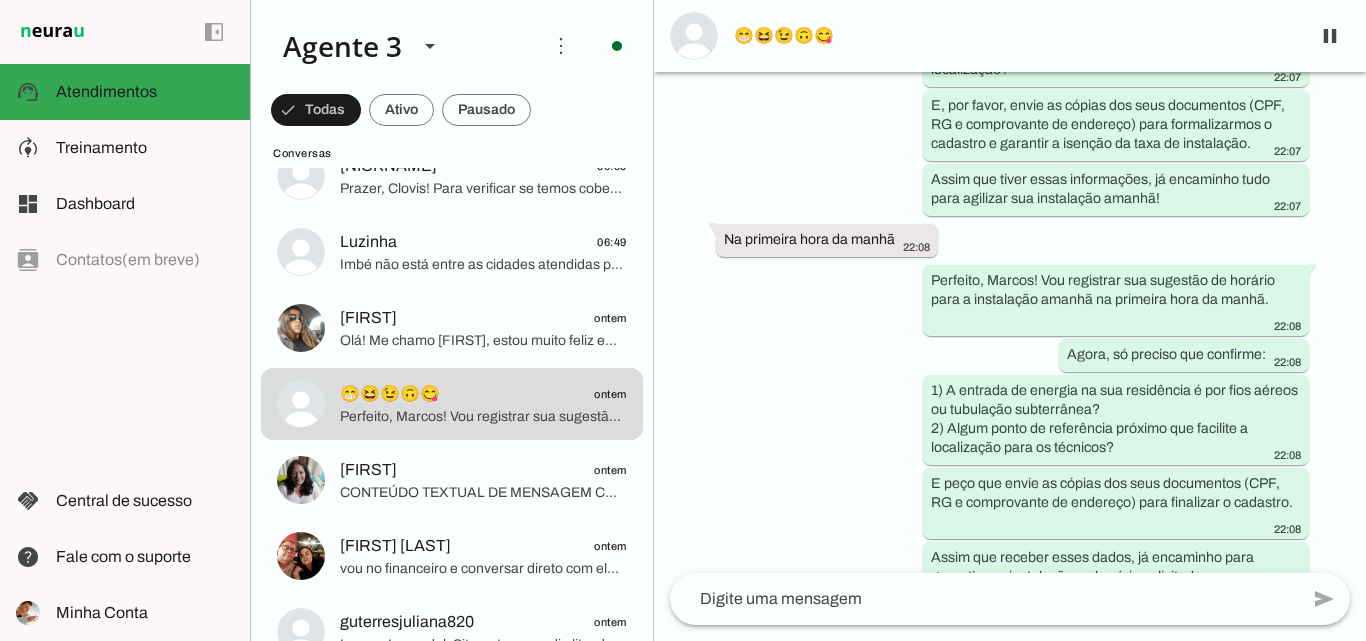 scroll, scrollTop: 6102, scrollLeft: 0, axis: vertical 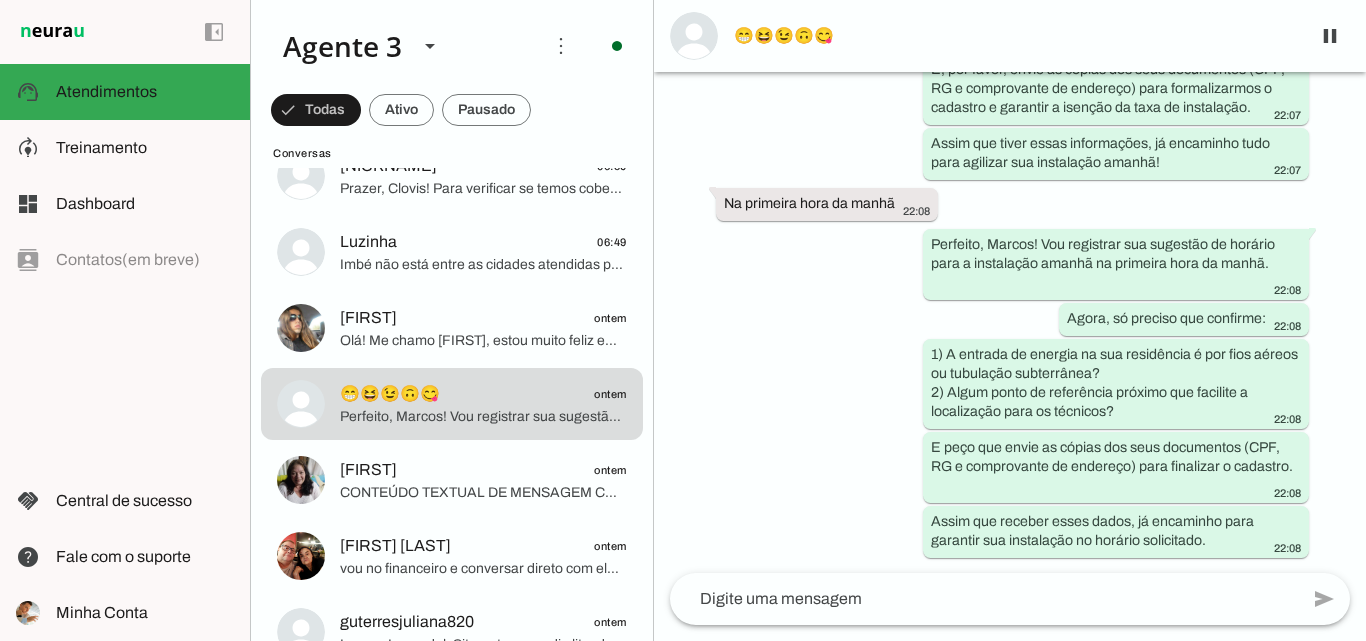 click on "😁😆😉🙃😋" at bounding box center (1014, 36) 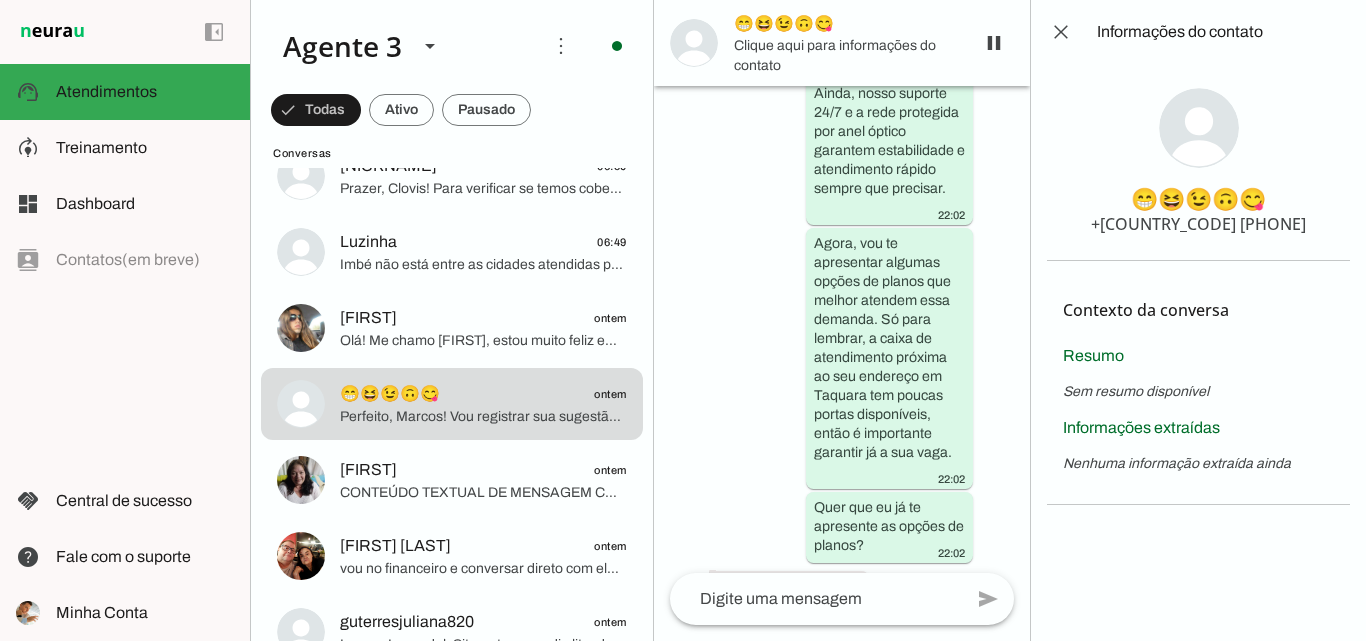 scroll, scrollTop: 13607, scrollLeft: 0, axis: vertical 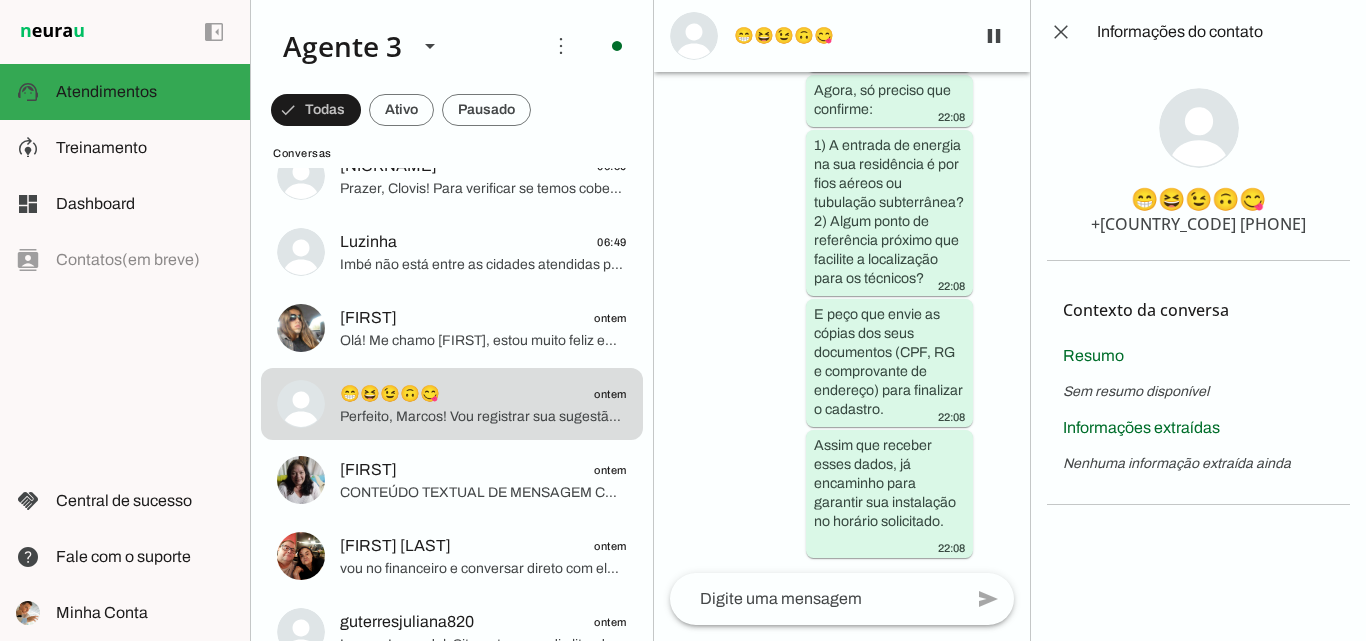 type 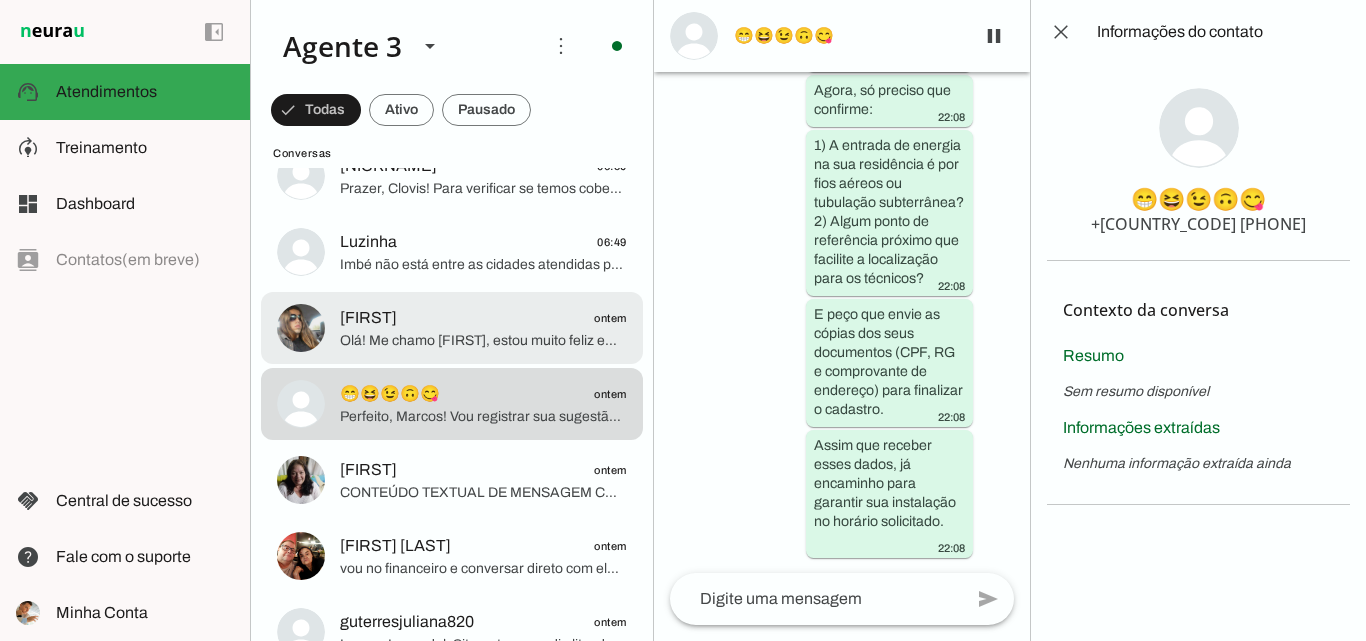 click on "[FIRST]
[TIME_REFERENCE]" 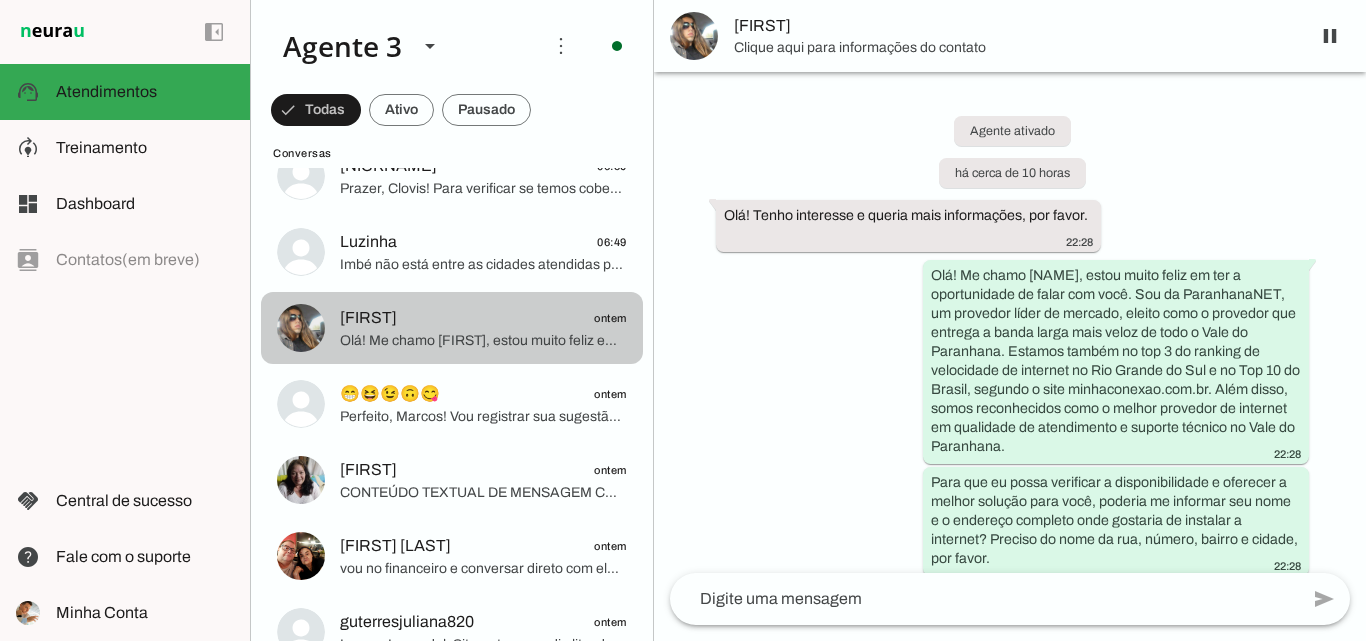 scroll, scrollTop: 18, scrollLeft: 0, axis: vertical 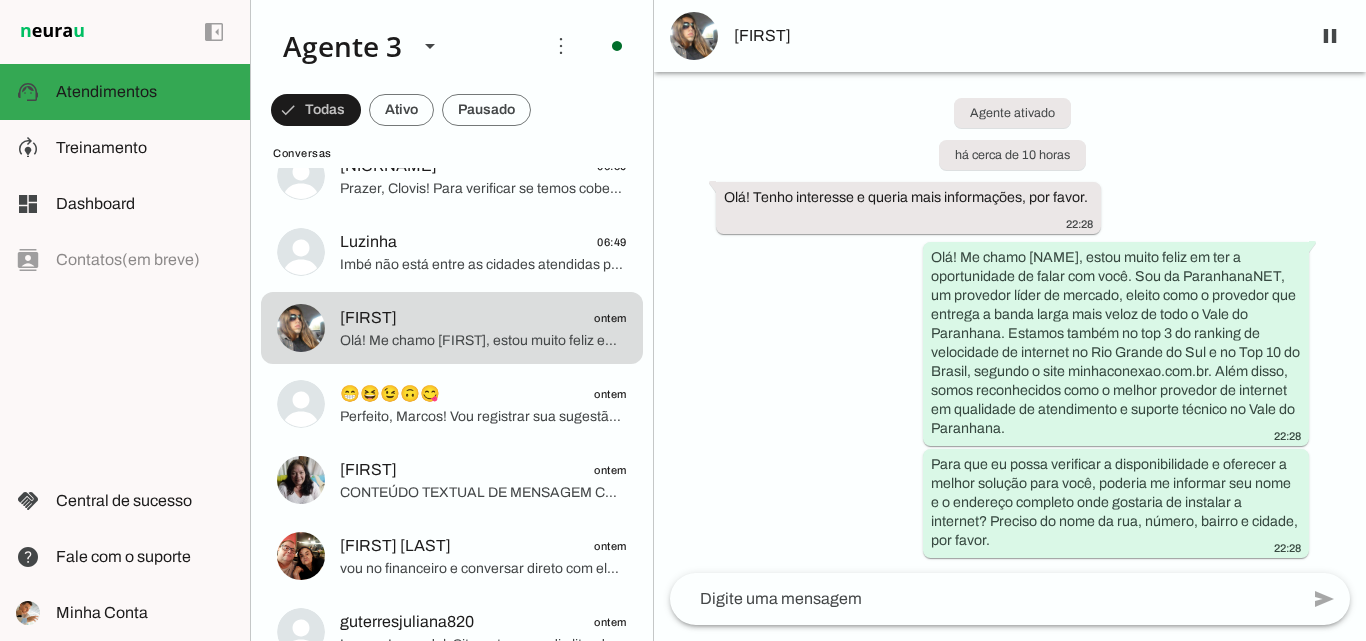 click on "[FIRST]" at bounding box center (1014, 36) 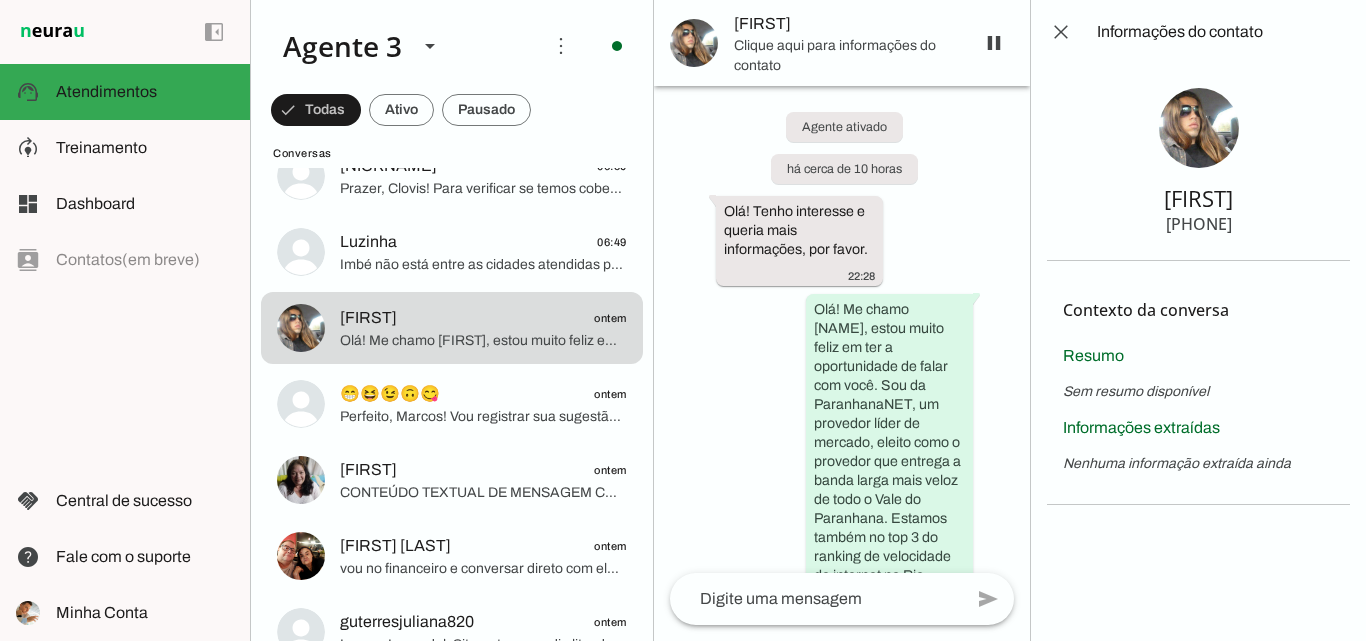scroll, scrollTop: 512, scrollLeft: 0, axis: vertical 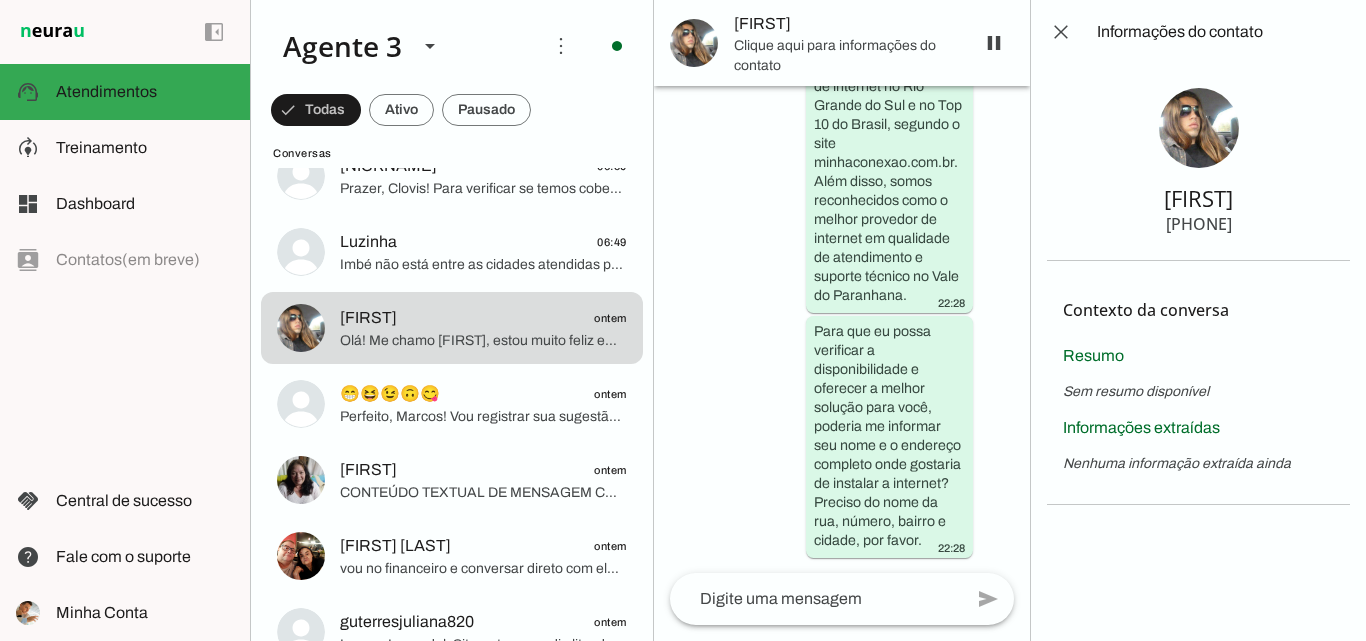type 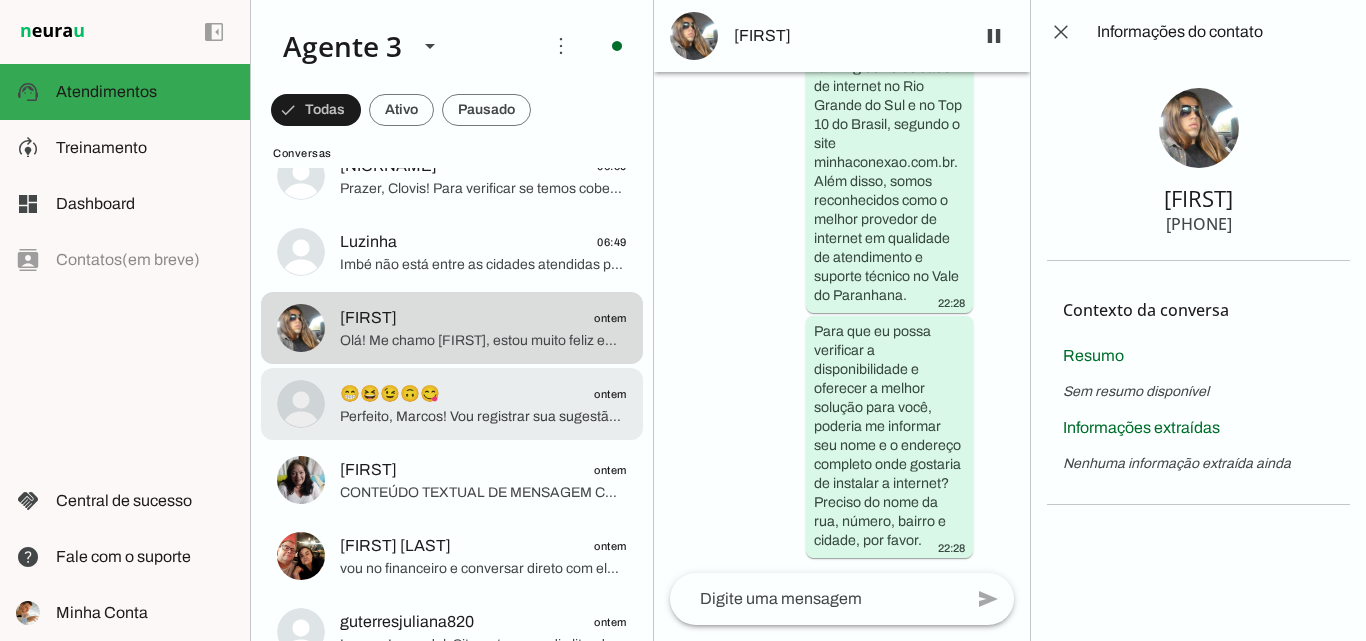 scroll, scrollTop: 200, scrollLeft: 0, axis: vertical 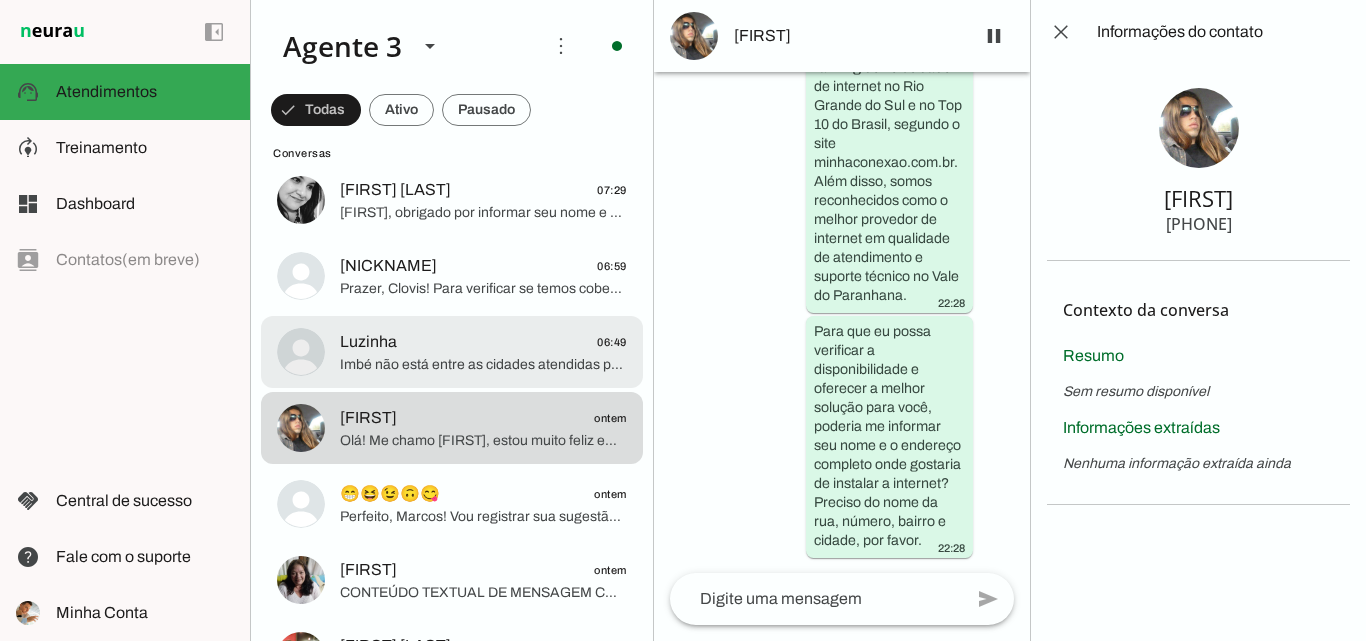 click on "Imbé não está entre as cidades atendidas pela ParanhanaNET, que são apenas Parobé, Taquara e Igrejinha. Infelizmente, ainda não temos rede disponível em Imbé.
Posso registrar seu contato em nossa lista de espera e caso surja cobertura na sua região, entraremos em contato para verificar seu interesse. Deseja que eu faça isso?" 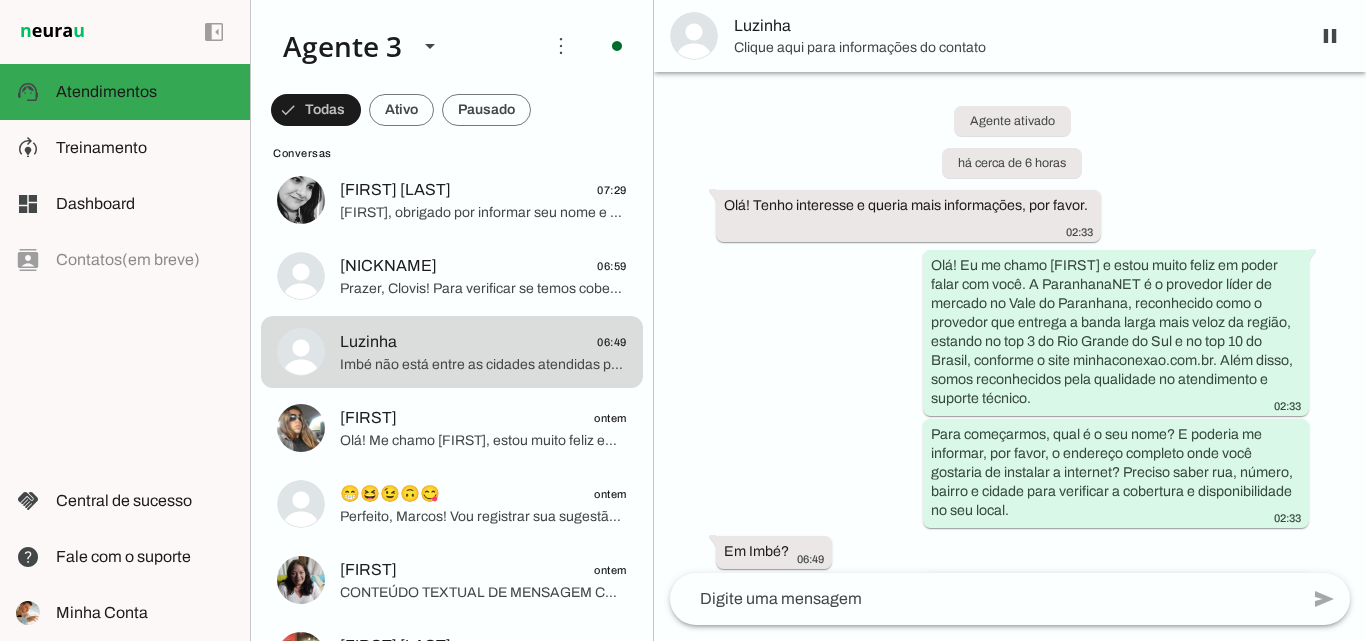 scroll, scrollTop: 0, scrollLeft: 0, axis: both 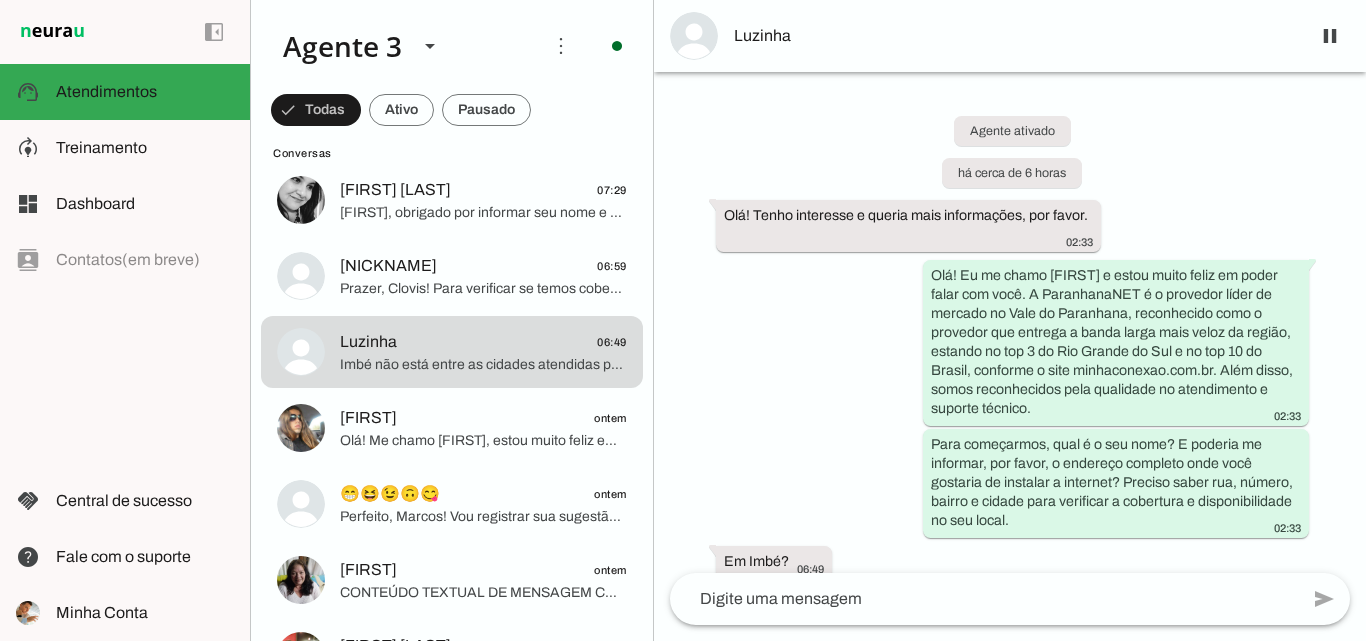 click on "Luzinha" at bounding box center [1010, 36] 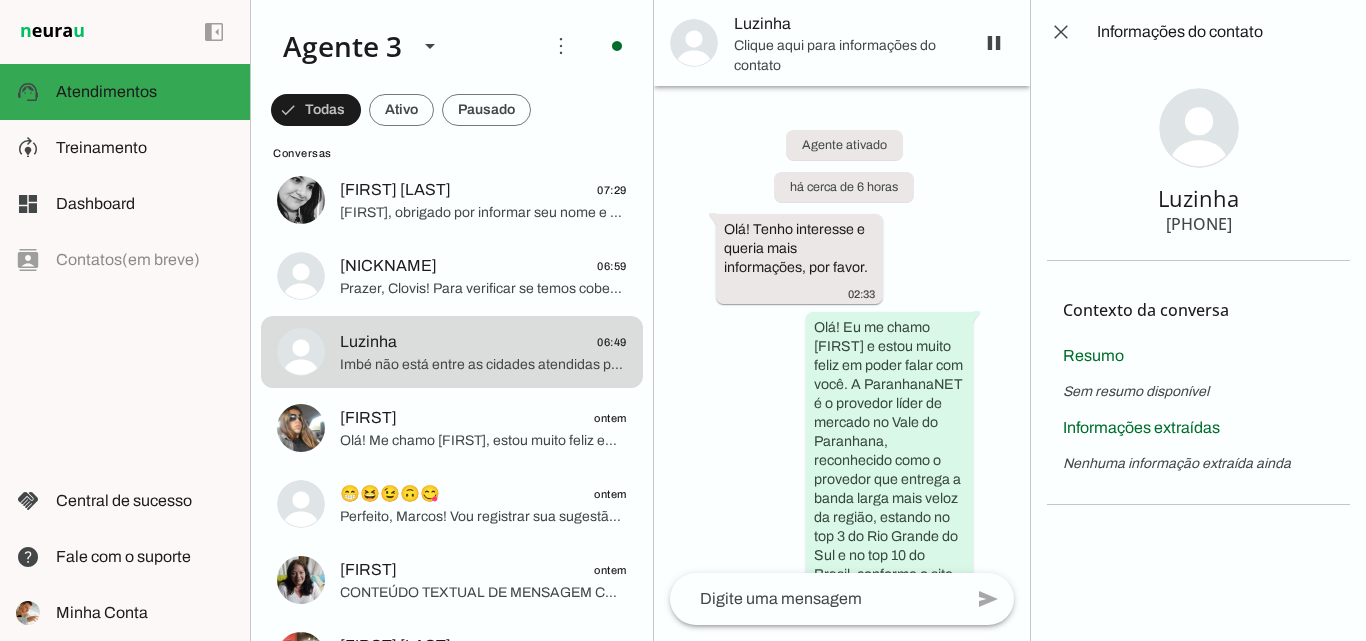 drag, startPoint x: 1169, startPoint y: 226, endPoint x: 1297, endPoint y: 227, distance: 128.0039 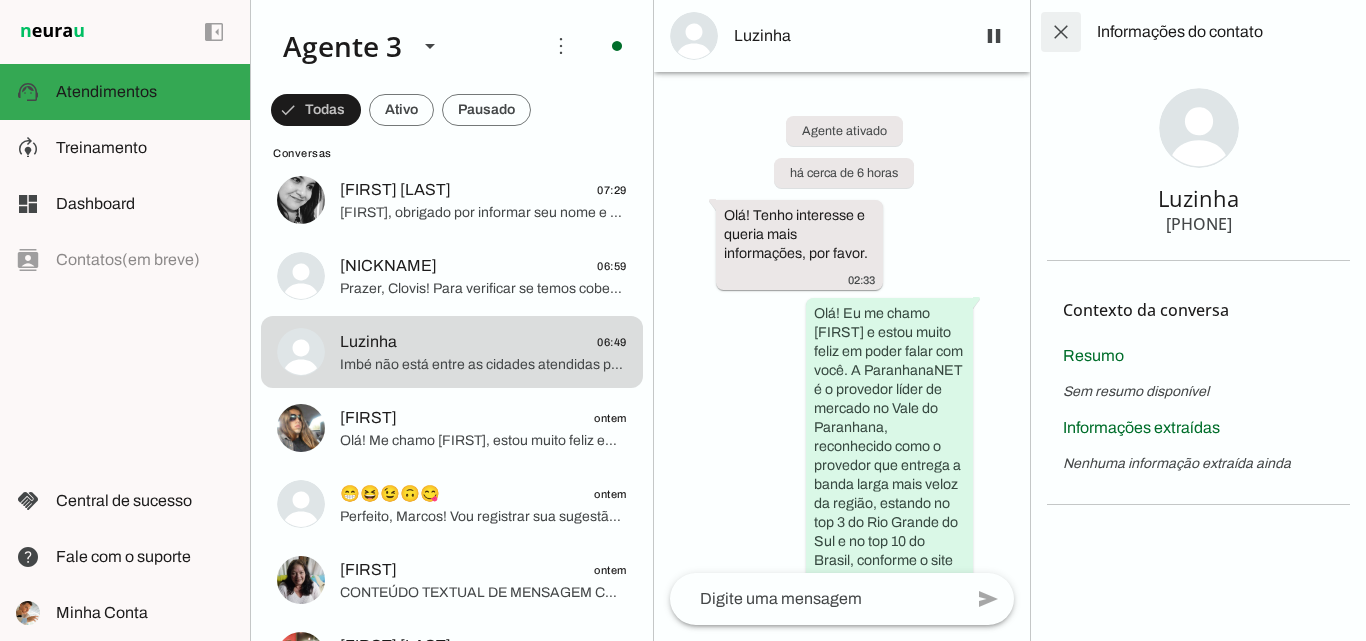 click at bounding box center [1061, 32] 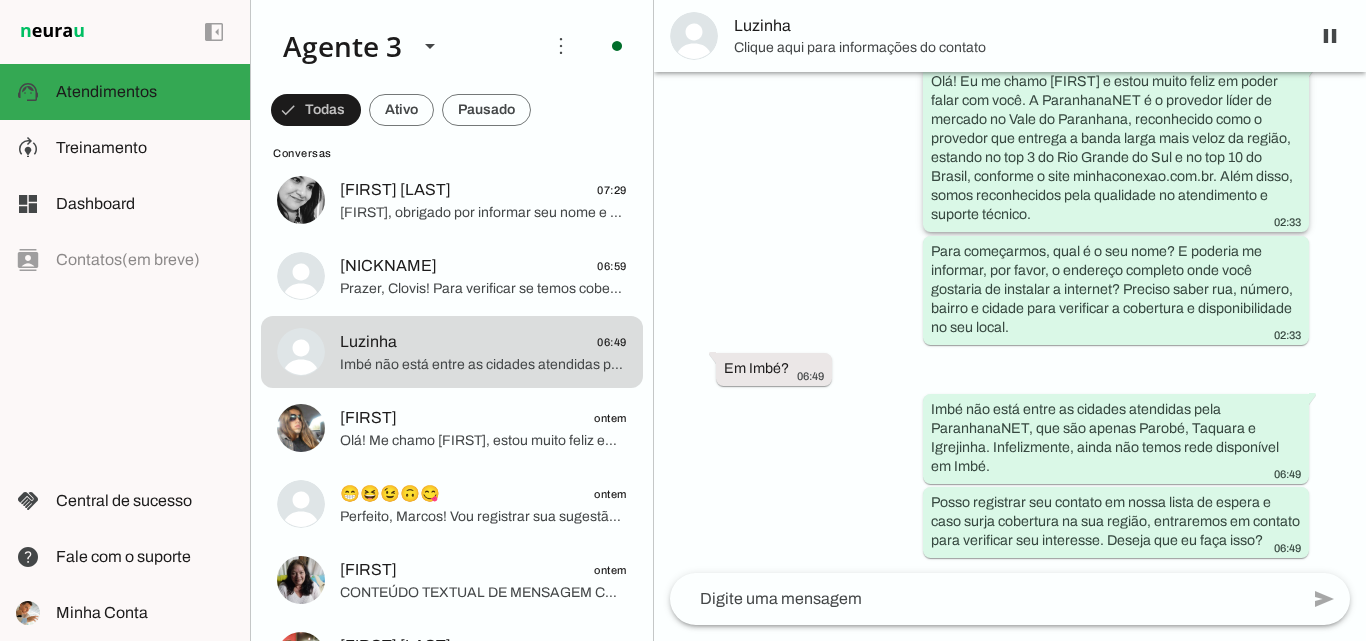 scroll, scrollTop: 212, scrollLeft: 0, axis: vertical 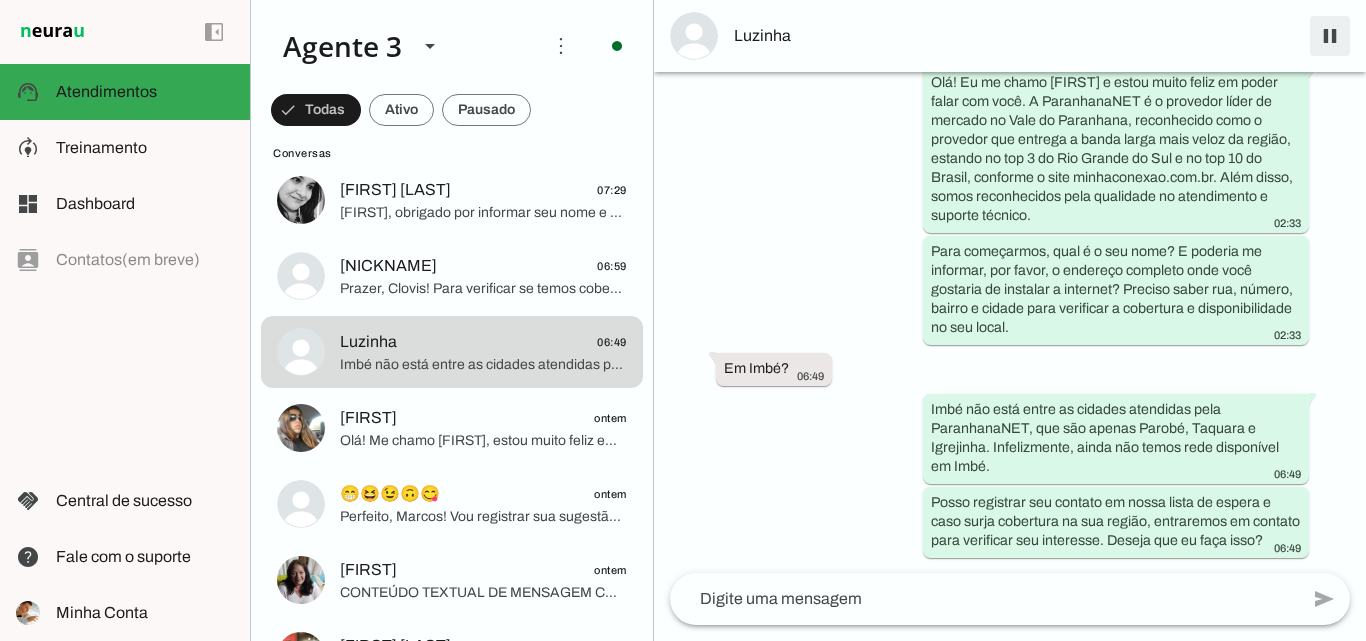 click at bounding box center [1330, 36] 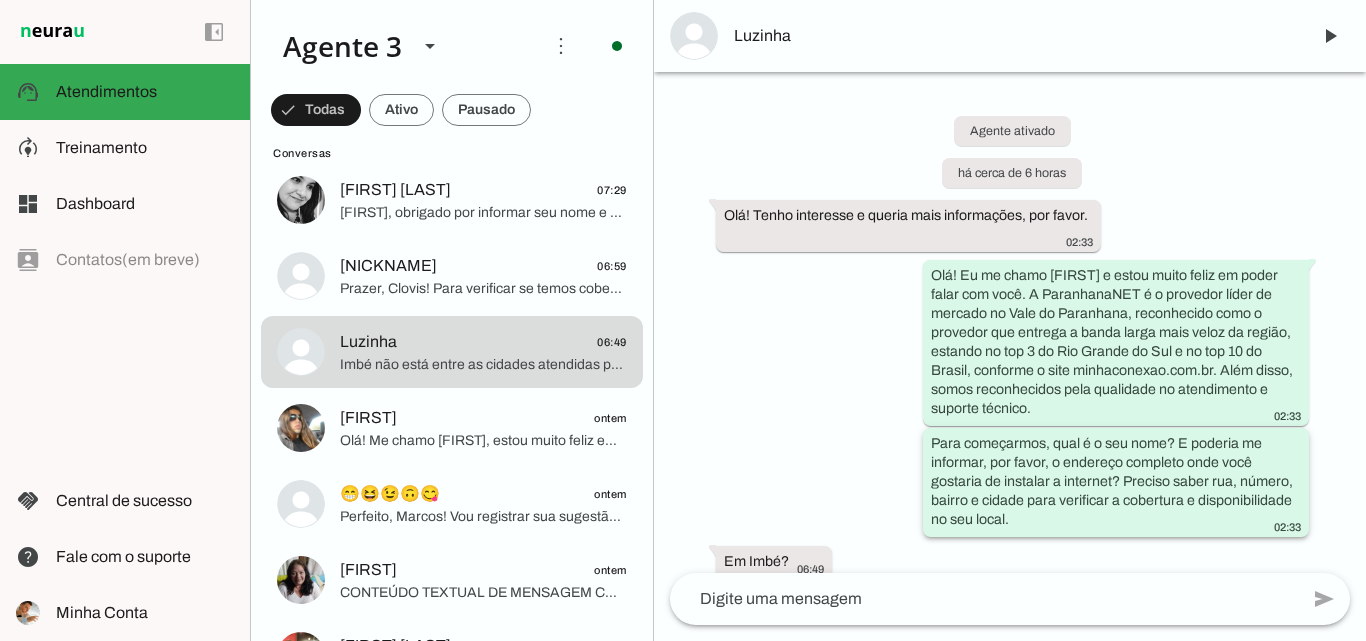 scroll, scrollTop: 259, scrollLeft: 0, axis: vertical 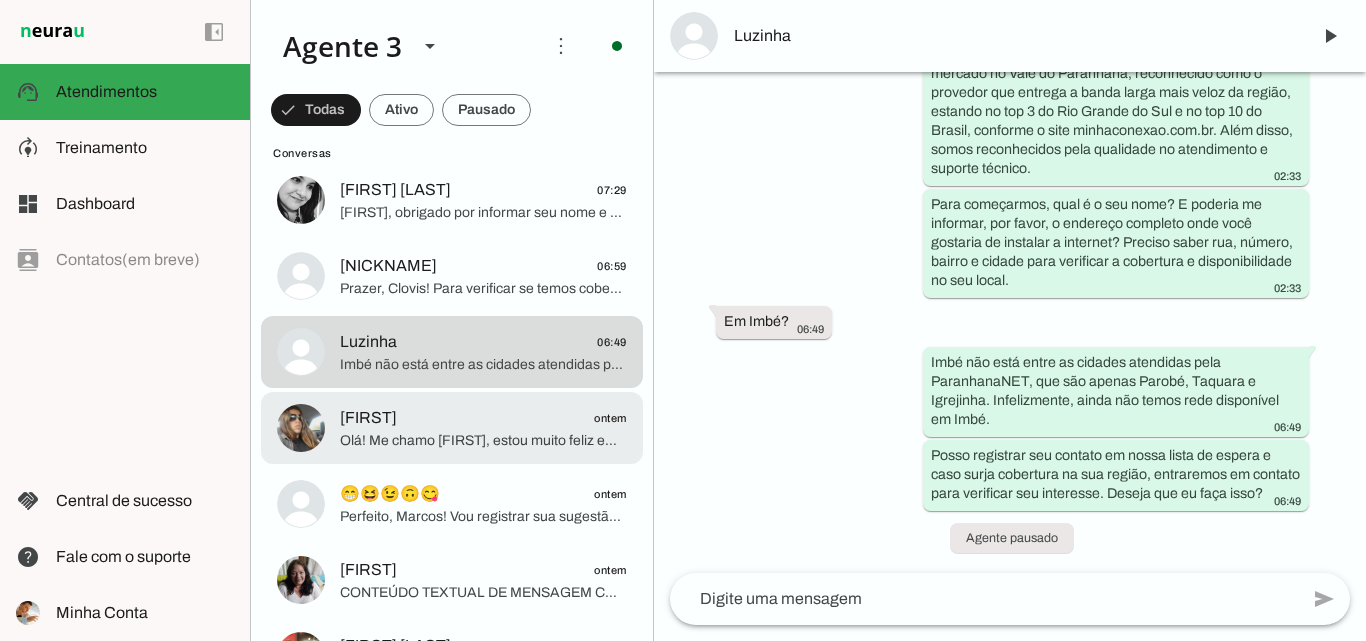click on "[FIRST]
[TIME_REFERENCE]" 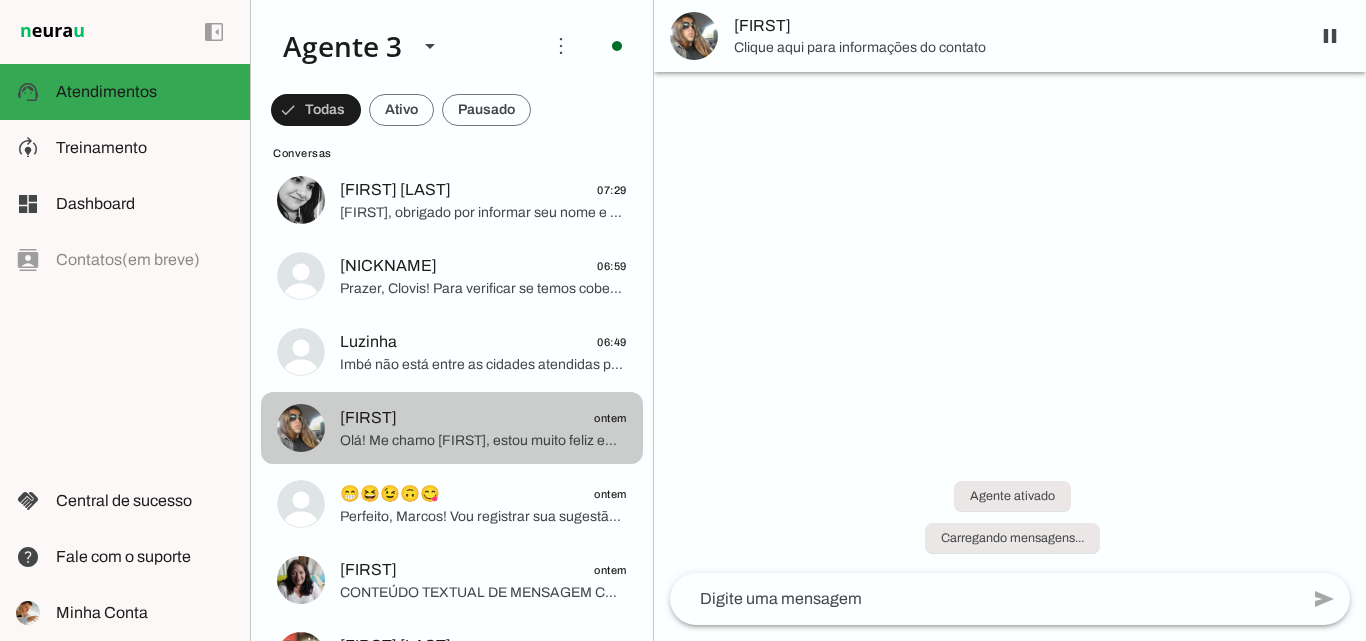 scroll, scrollTop: 18, scrollLeft: 0, axis: vertical 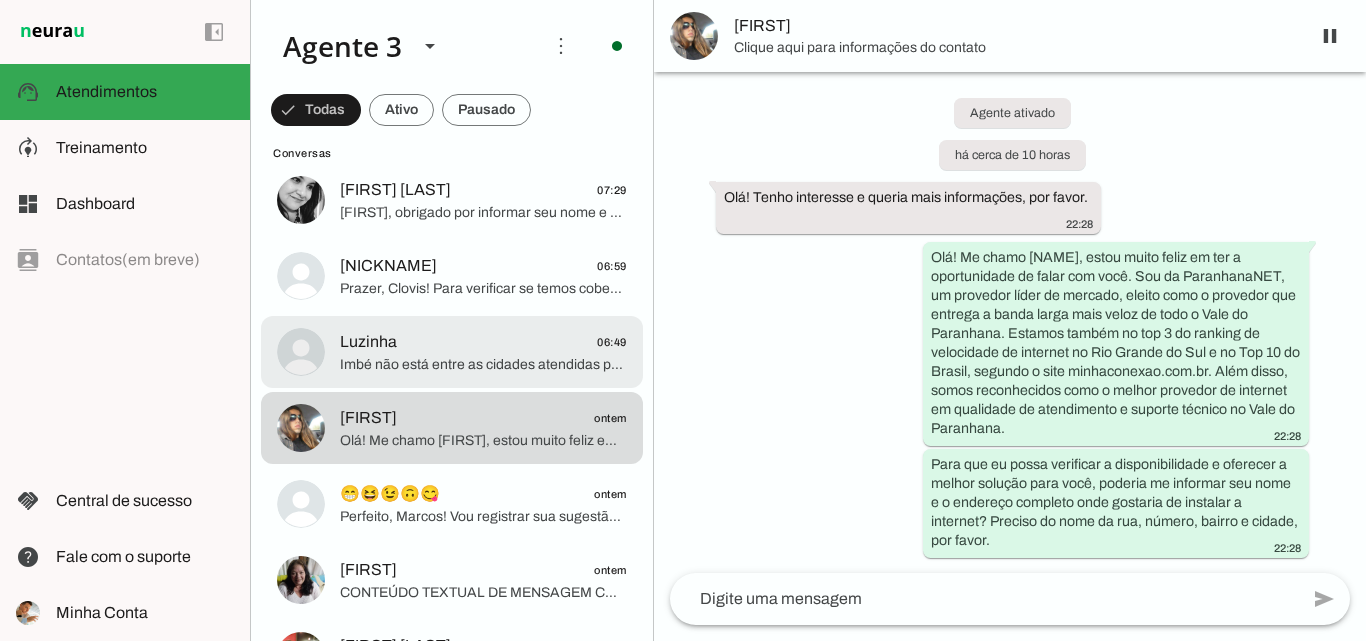 click on "[FIRST]
06:49
Imbé não está entre as cidades atendidas pela ParanhanaNET, que são apenas Parobé, Taquara e Igrejinha. Infelizmente, ainda não temos rede disponível em Imbé.
Posso registrar seu contato em nossa lista de espera e caso surja cobertura na sua região, entraremos em contato para verificar seu interesse. Deseja que eu faça isso?" at bounding box center [452, 48] 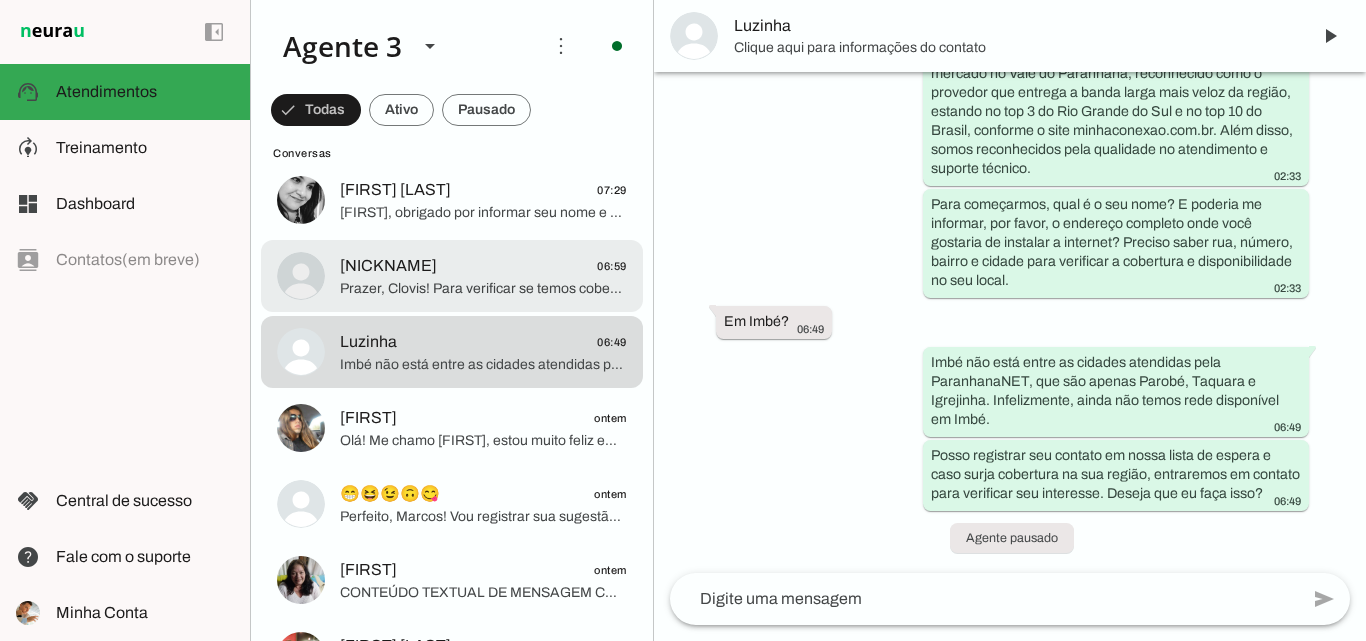 click on "[FIRST]
[TIME]" 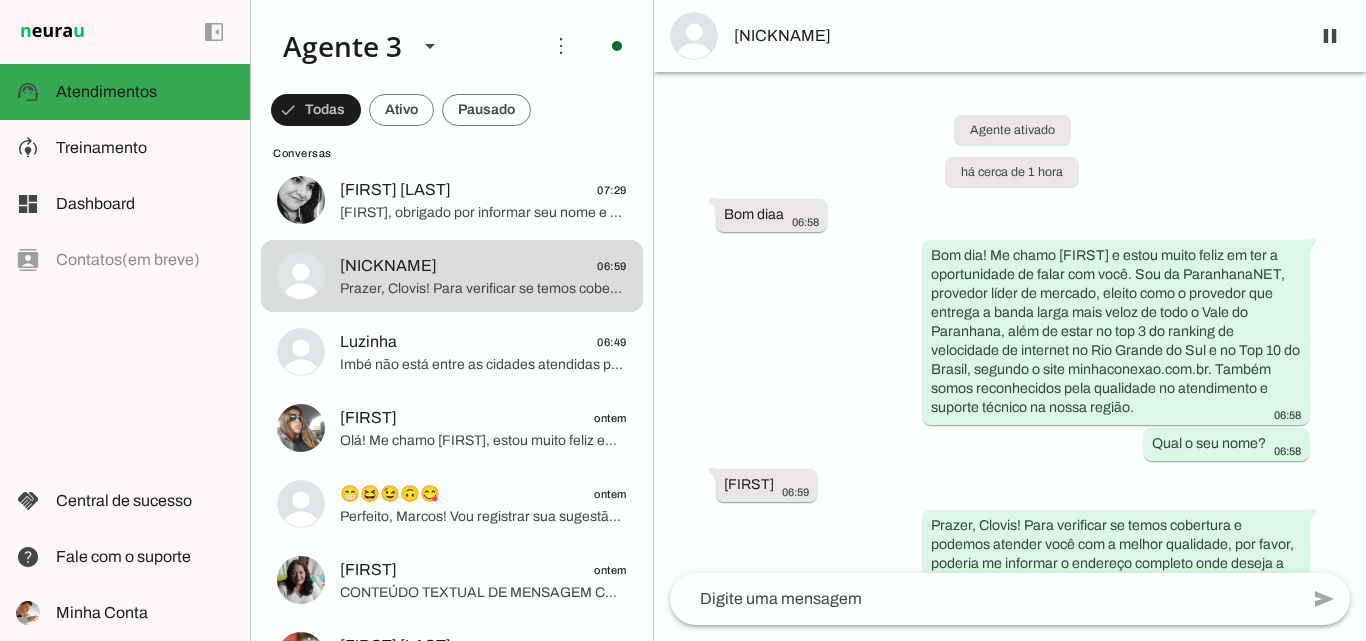 scroll, scrollTop: 0, scrollLeft: 0, axis: both 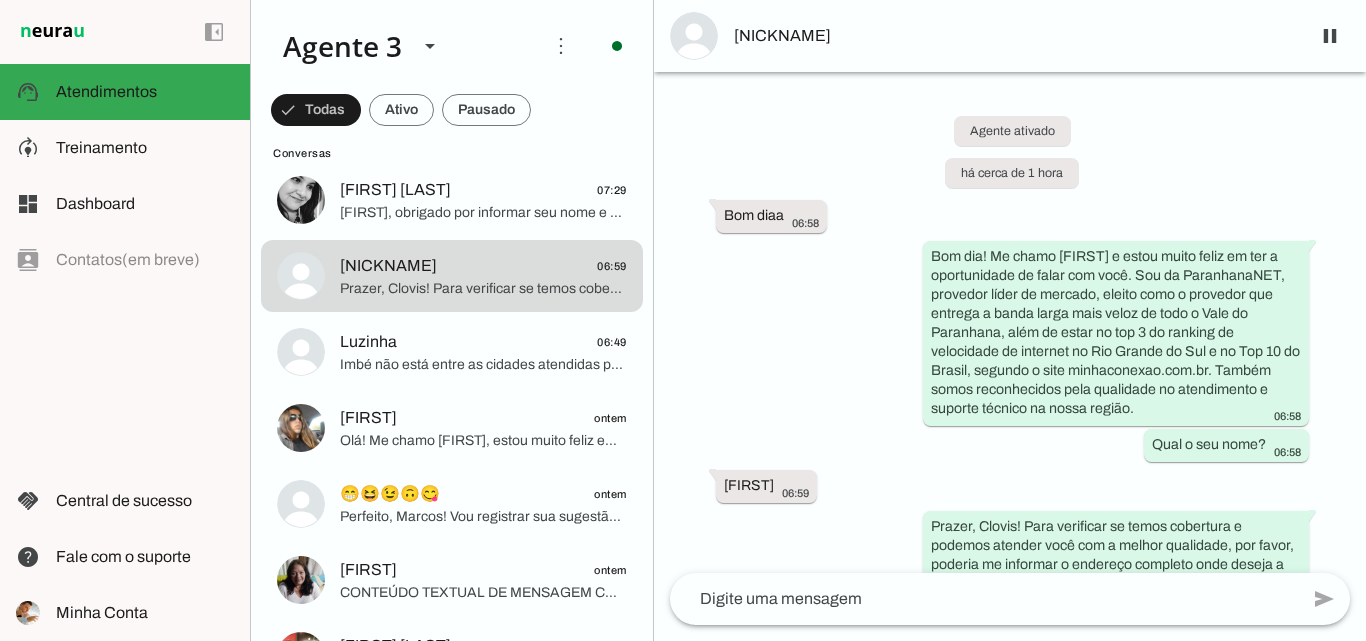 click on "[NICKNAME]" at bounding box center (1014, 36) 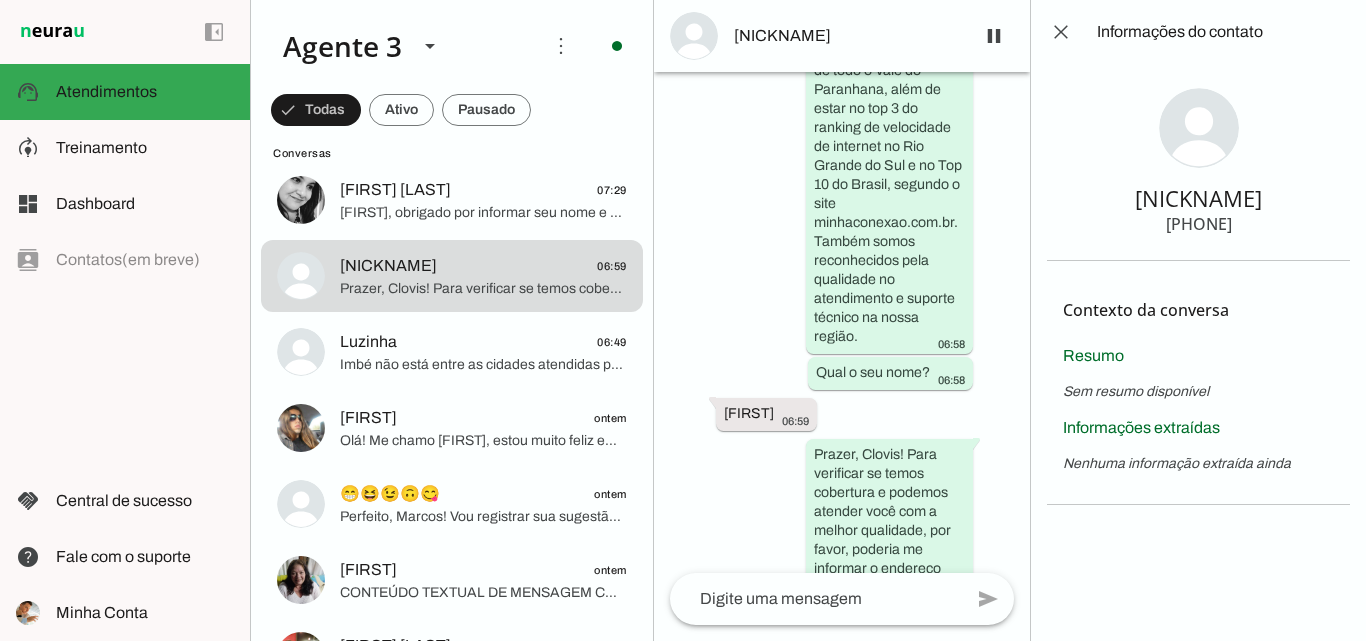 scroll, scrollTop: 414, scrollLeft: 0, axis: vertical 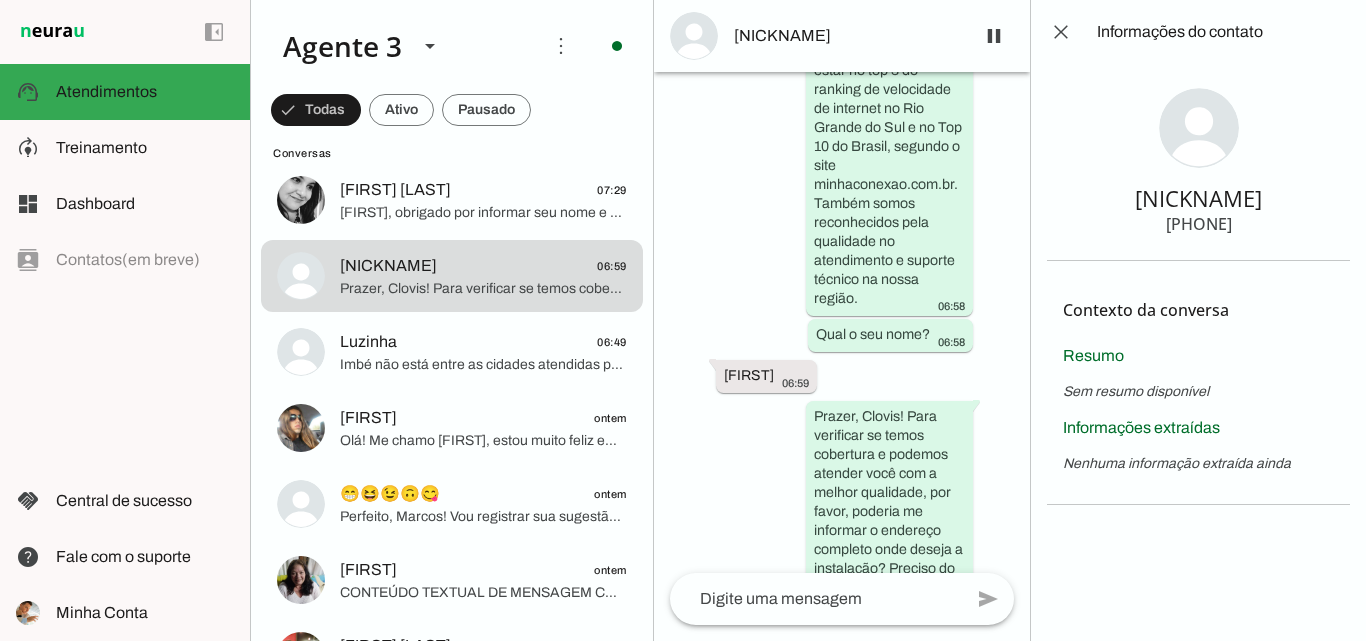 type 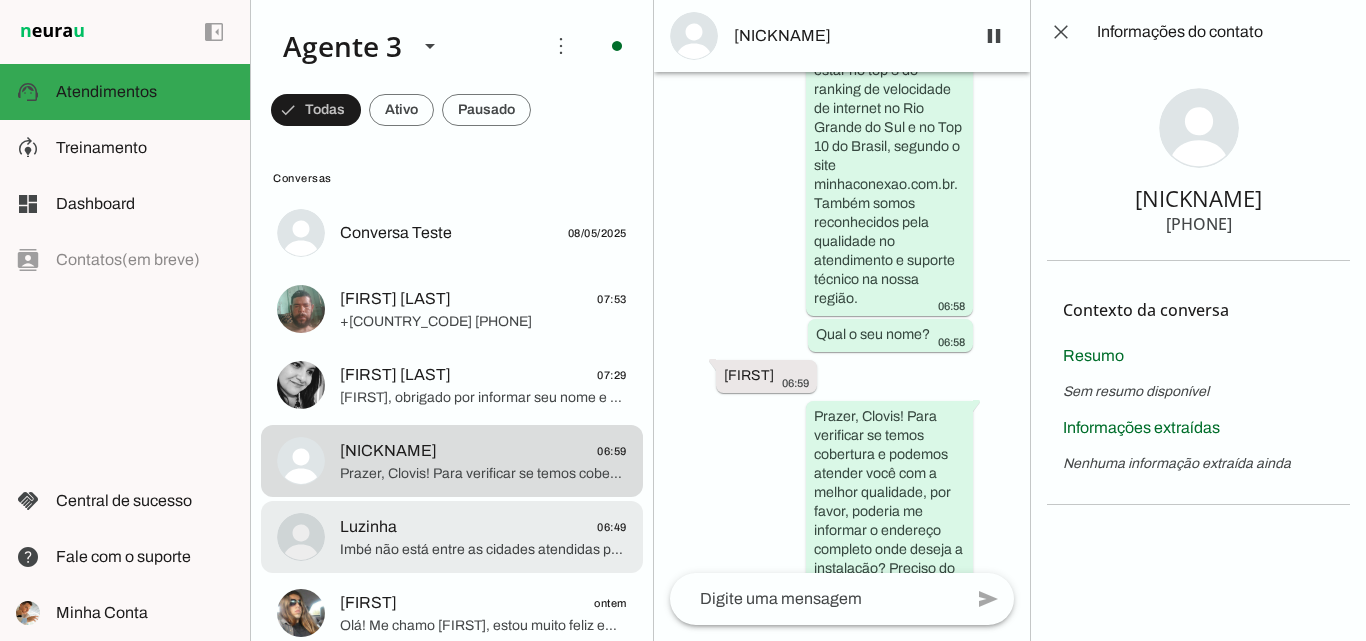scroll, scrollTop: 0, scrollLeft: 0, axis: both 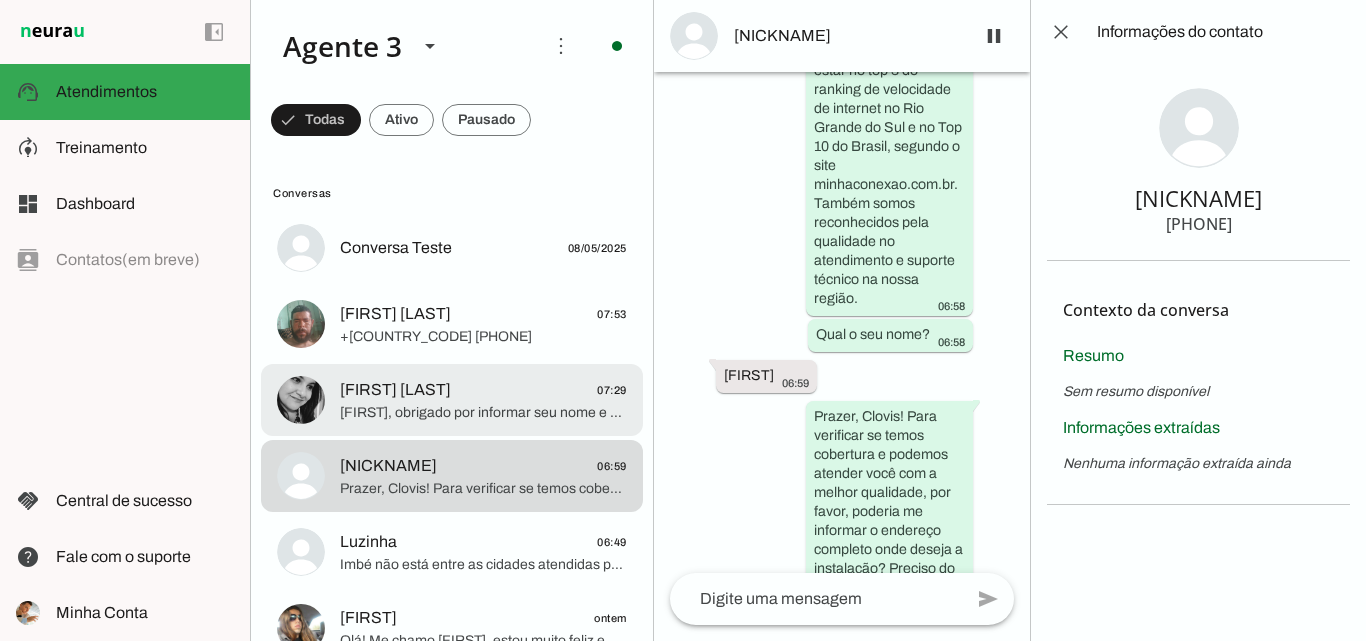 click on "[NAME] [LAST_NAME]
[TIME]" 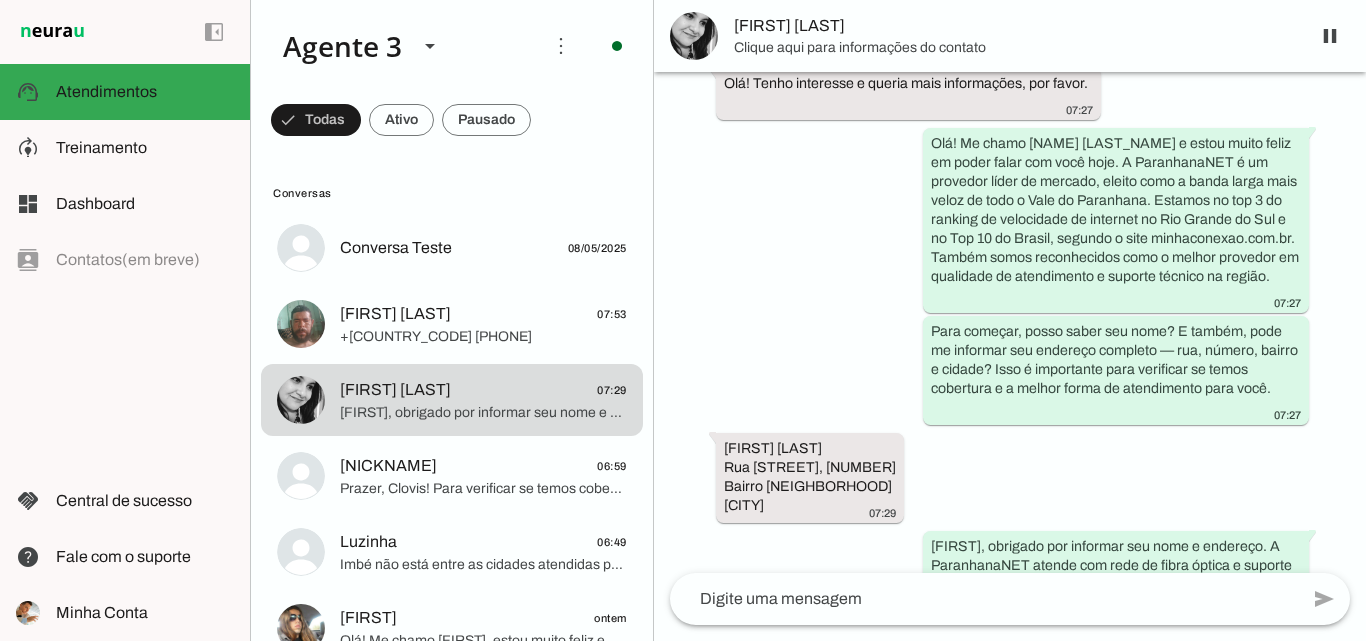 scroll, scrollTop: 0, scrollLeft: 0, axis: both 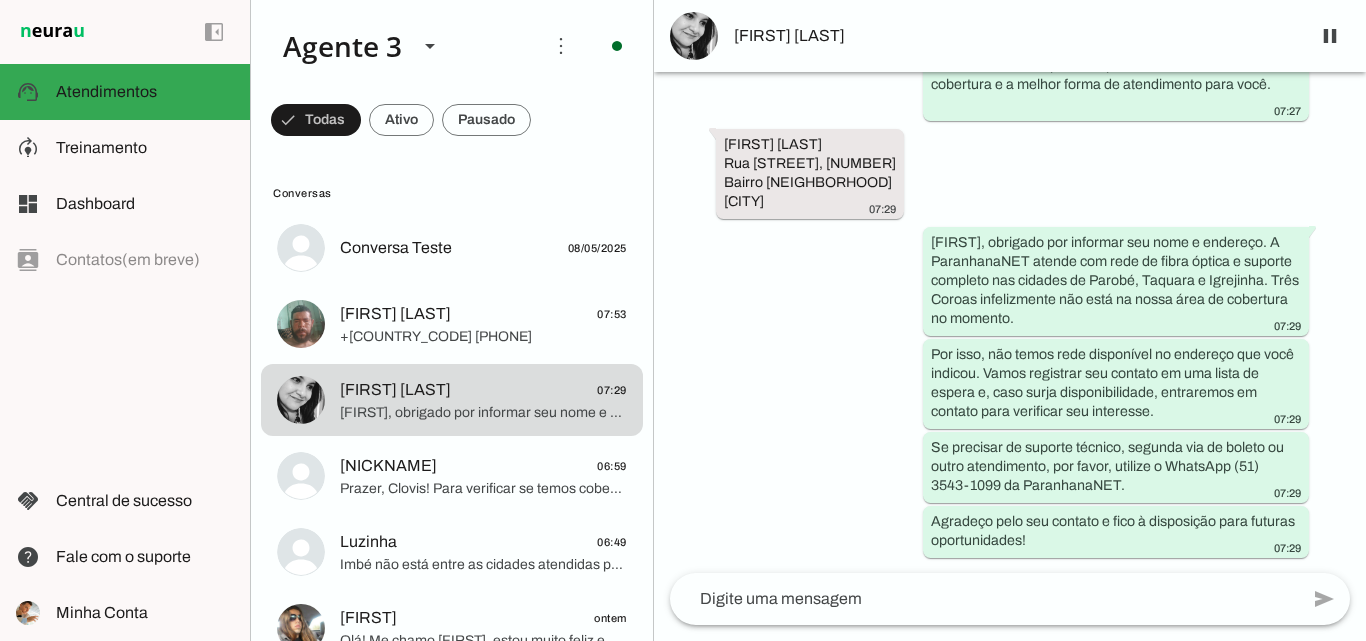 click on "[FIRST] [LAST]" at bounding box center (1014, 36) 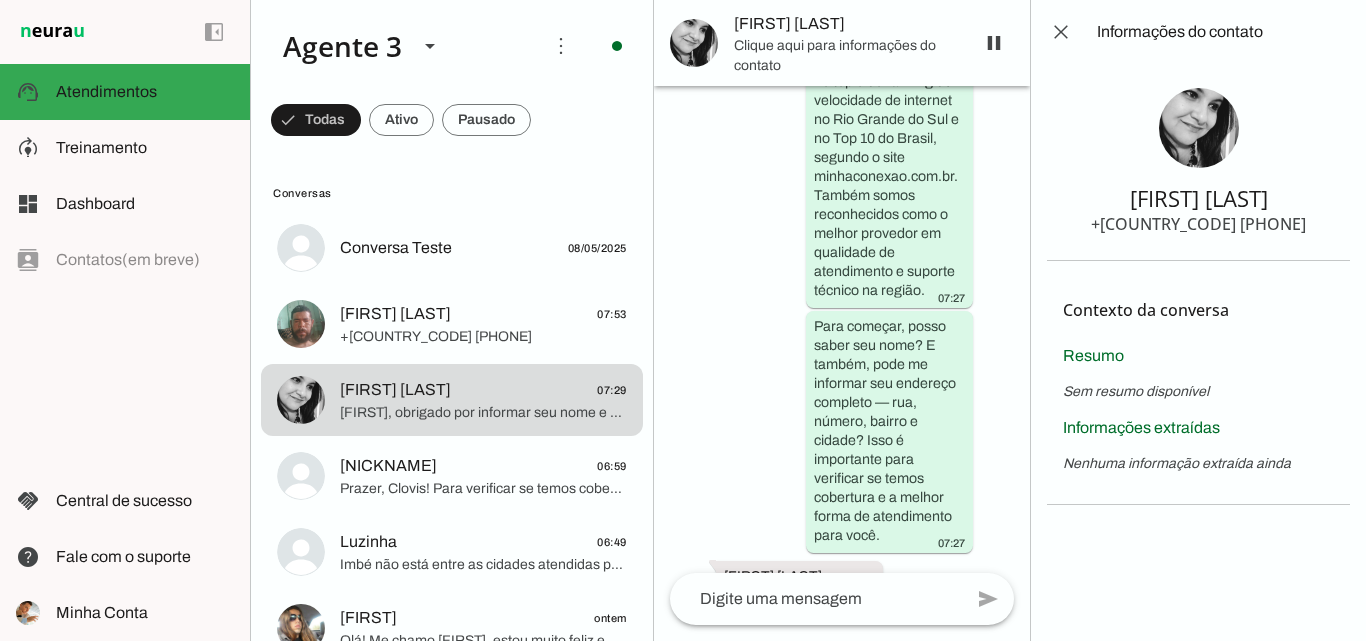scroll, scrollTop: 1272, scrollLeft: 0, axis: vertical 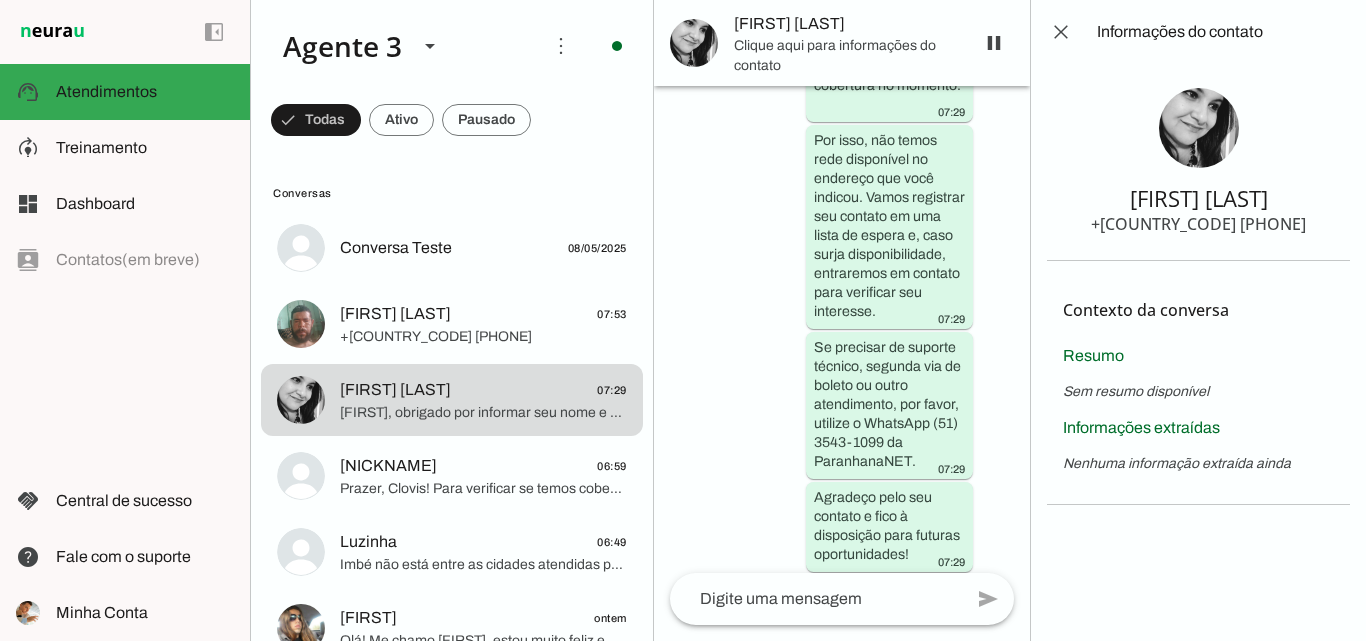 type 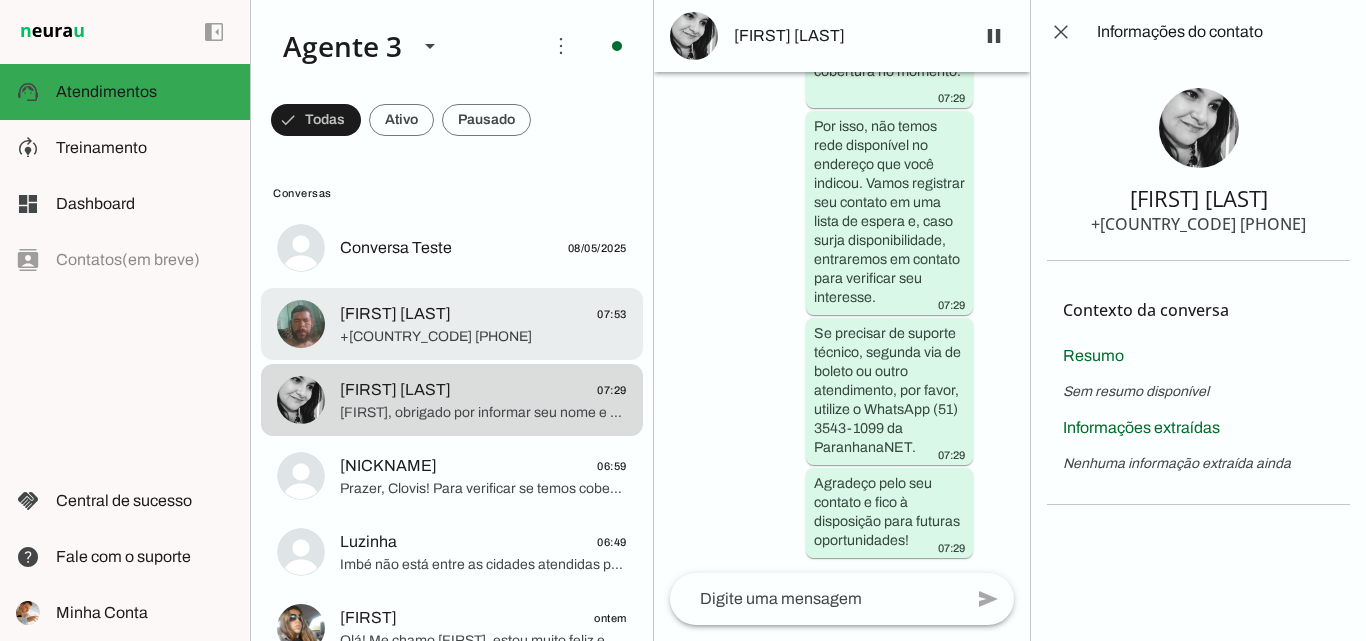 click on "+[COUNTRY_CODE] [PHONE]" 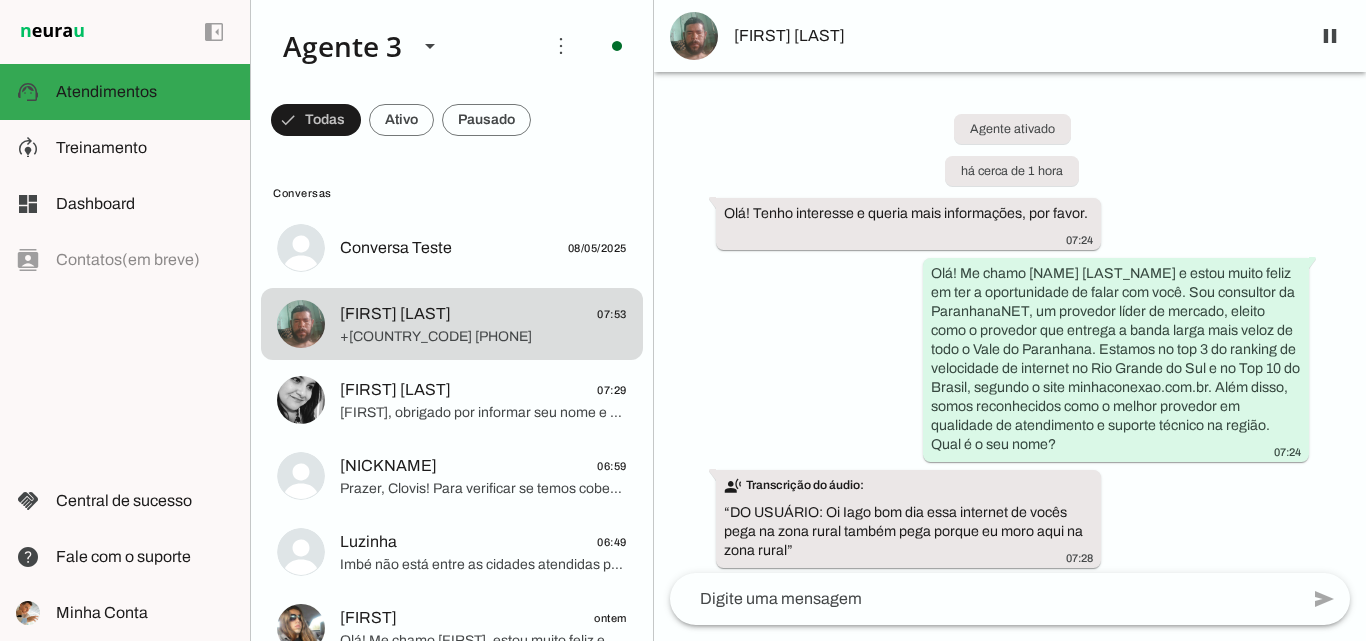 scroll, scrollTop: 0, scrollLeft: 0, axis: both 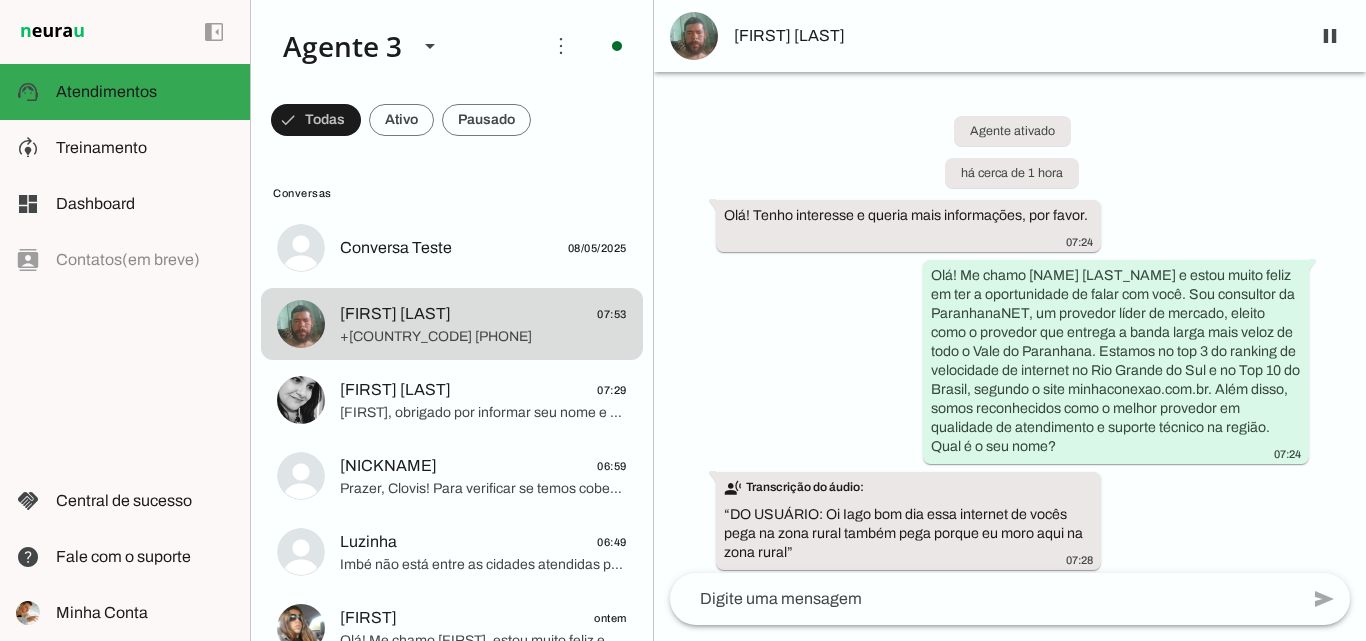 click on "[FIRST] [LAST]" at bounding box center (1014, 36) 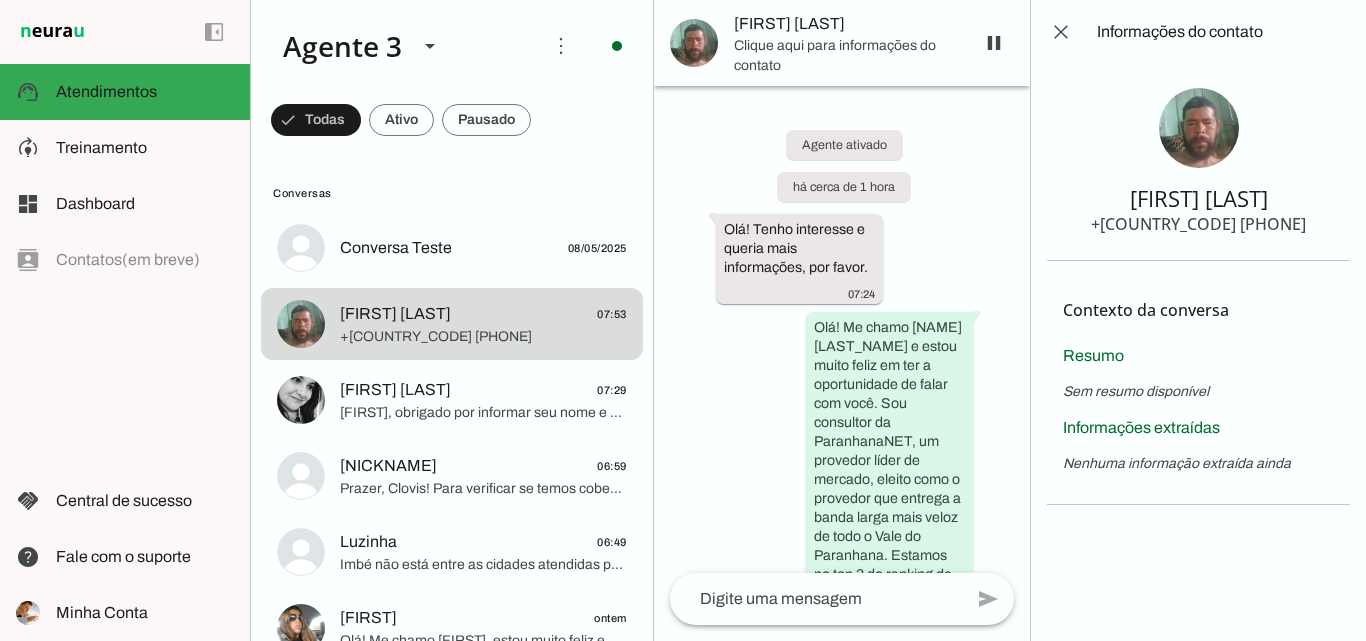 type 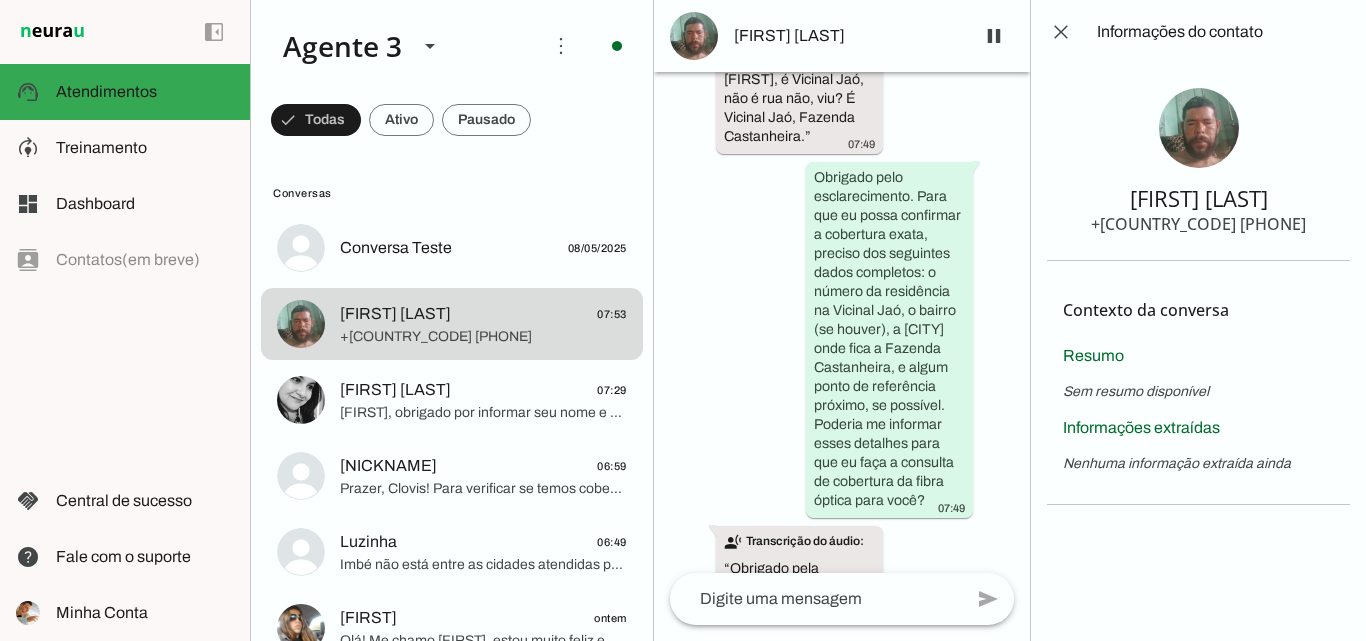 scroll, scrollTop: 3972, scrollLeft: 0, axis: vertical 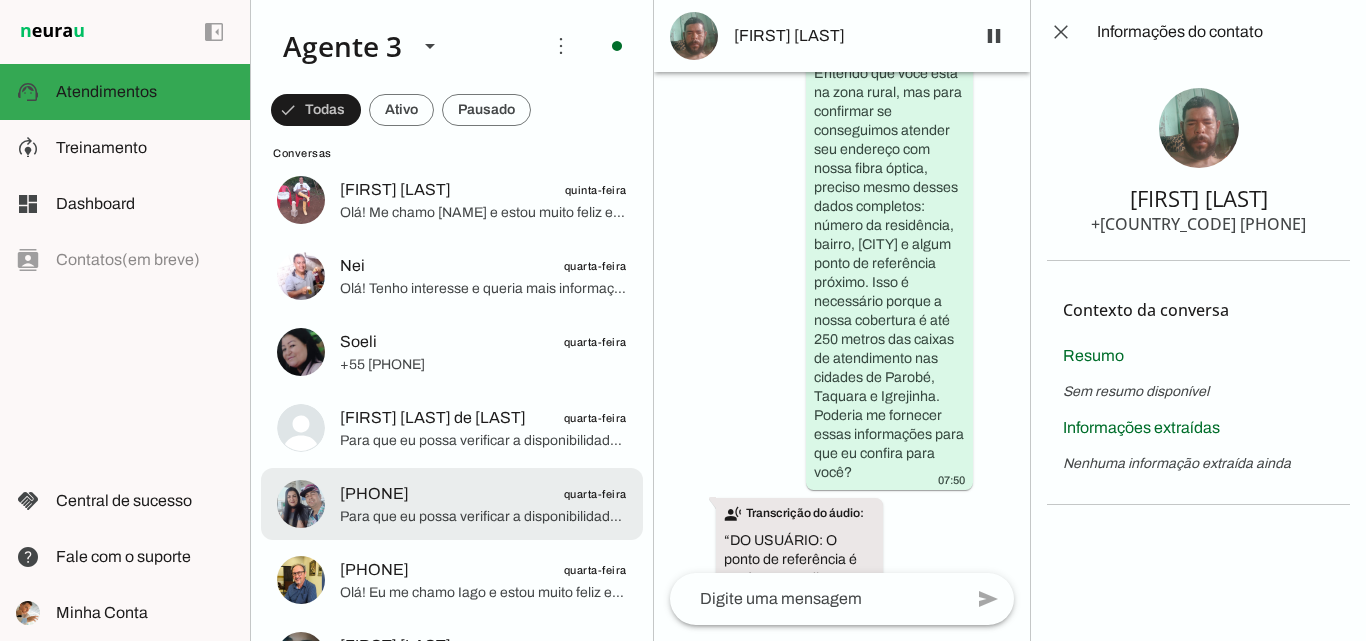 click on "Para que eu possa verificar a disponibilidade do serviço no seu endereço, poderia me informar o endereço completo, incluindo rua, número, bairro e [CITY]? E também, qual o seu nome?" 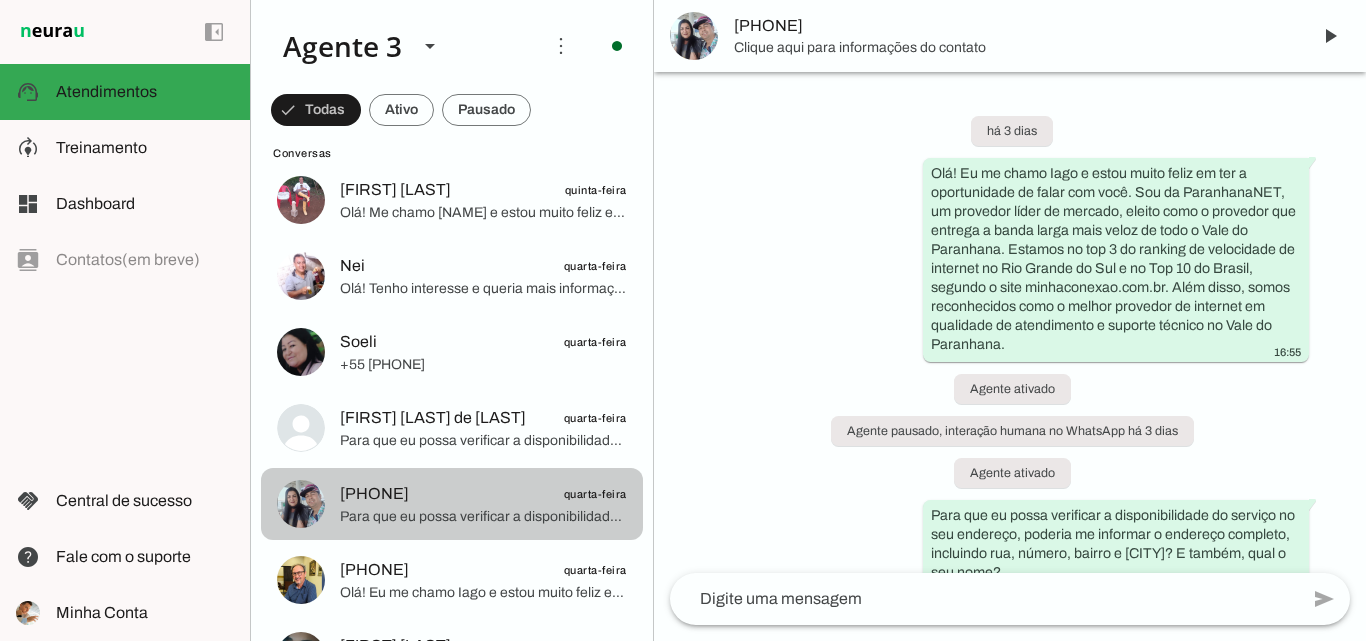 scroll, scrollTop: 163, scrollLeft: 0, axis: vertical 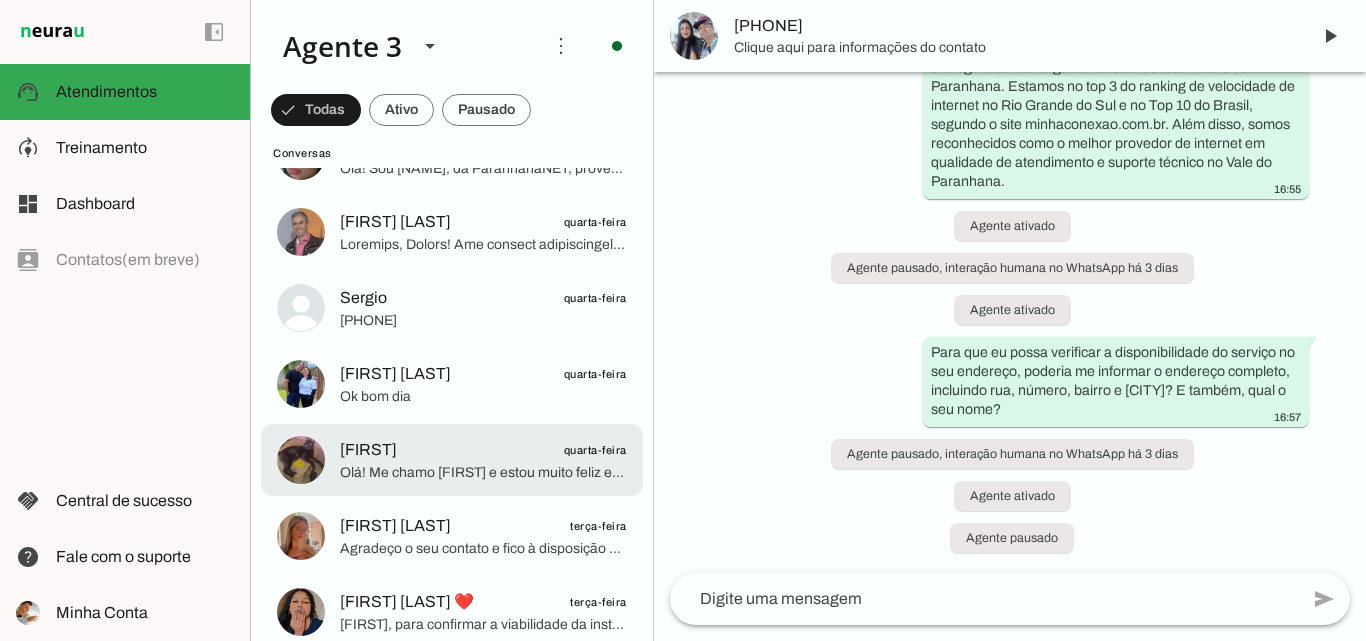 click on "Olá! Me chamo [FIRST] e estou muito feliz em poder falar com você. Sou especialista da ParanhanaNET, um provedor líder de mercado, reconhecido como o que entrega a banda larga mais veloz de todo o Vale do Paranhana. Estamos no top 3 do Rio Grande do Sul e no Top 10 do Brasil em velocidade de internet, segundo o site www.minhaconexao.com.br. Além disso, somos reconhecidos pela qualidade do nosso atendimento e suporte técnico aqui na região.
Para verificar se podemos atender você no seu endereço, poderia me informar o endereço completo, incluindo rua, número, bairro e cidade? Isso é importante porque nossa rede de fibra óptica está disponível em Parobé, Taquara e Igrejinha, e também preciso confirmar se a distância até a caixa de atendimento está dentro do nosso limite para instalação sem custo adicional." 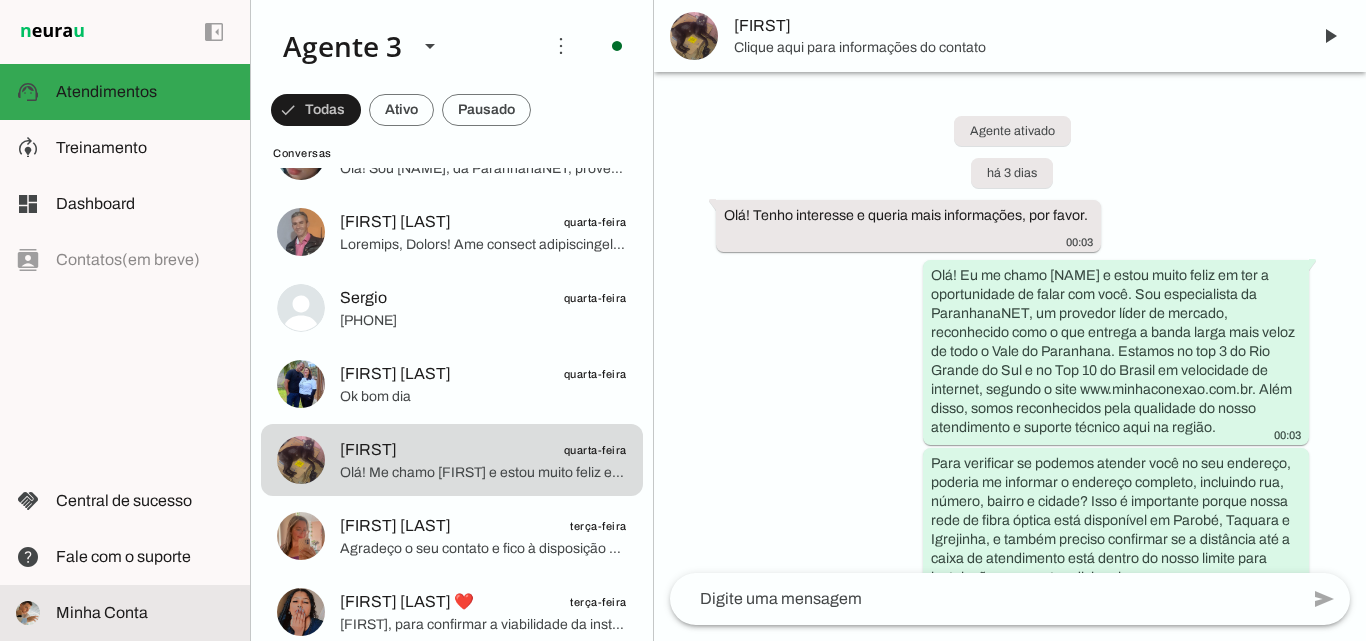 scroll, scrollTop: 646, scrollLeft: 0, axis: vertical 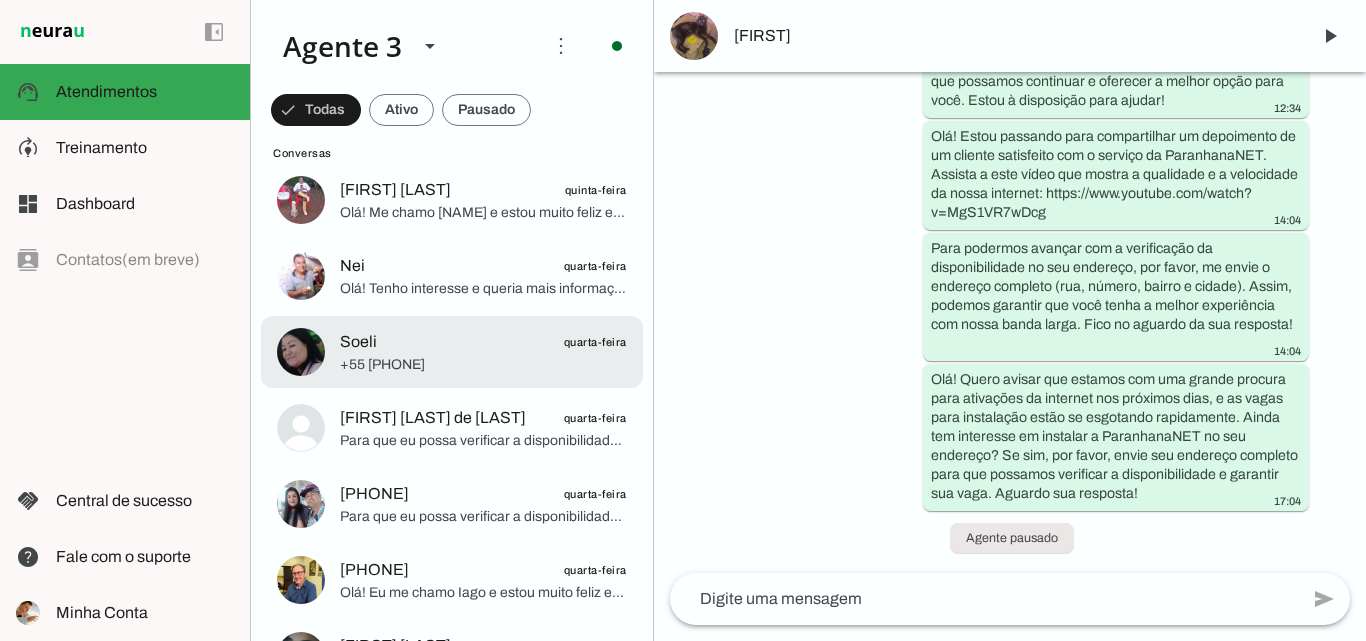 click on "[FIRST]
[DATE]
CONTEÚDO TEXTUAL DE MENSAGEM COM IMAGEM (URL https://f004.backblazeb2.com/file/temp-file-download/instances/3E0E7C3D880A8198026ABACFCADE1553/8DB1F0BB70378CF47C744A0B269C08BF/qg4T3m3_Ovt7DfA34wRVrw==.jpeg) :" 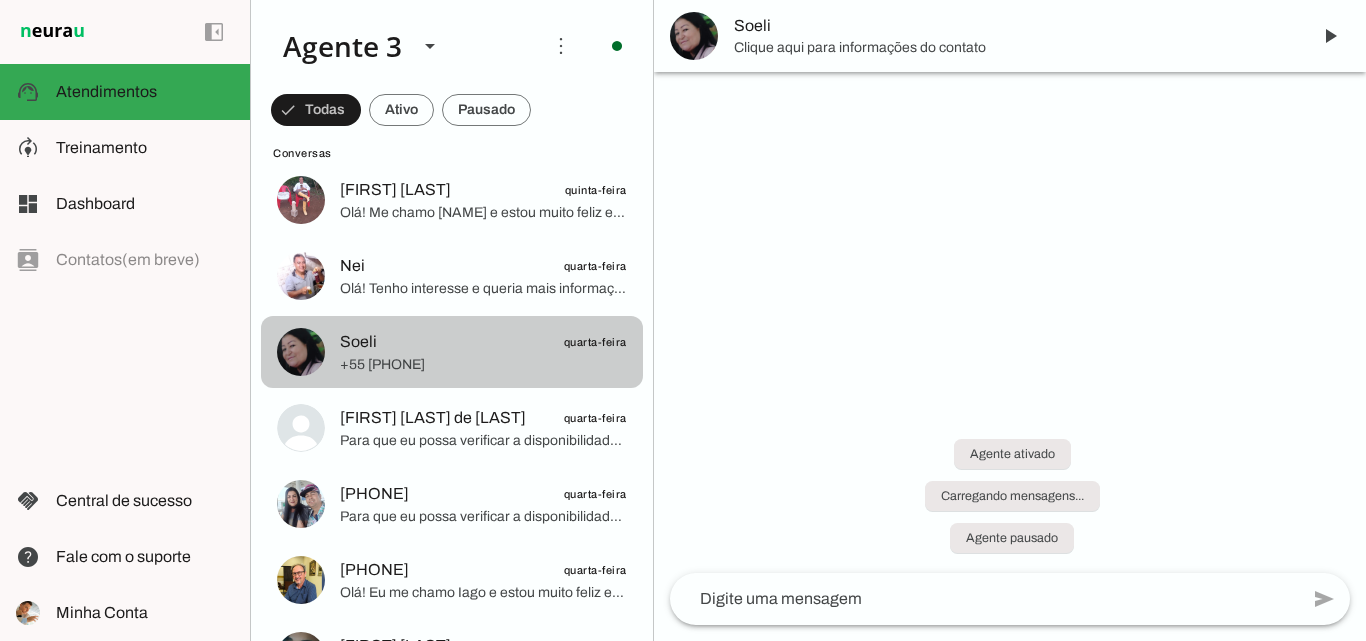 scroll, scrollTop: 418, scrollLeft: 0, axis: vertical 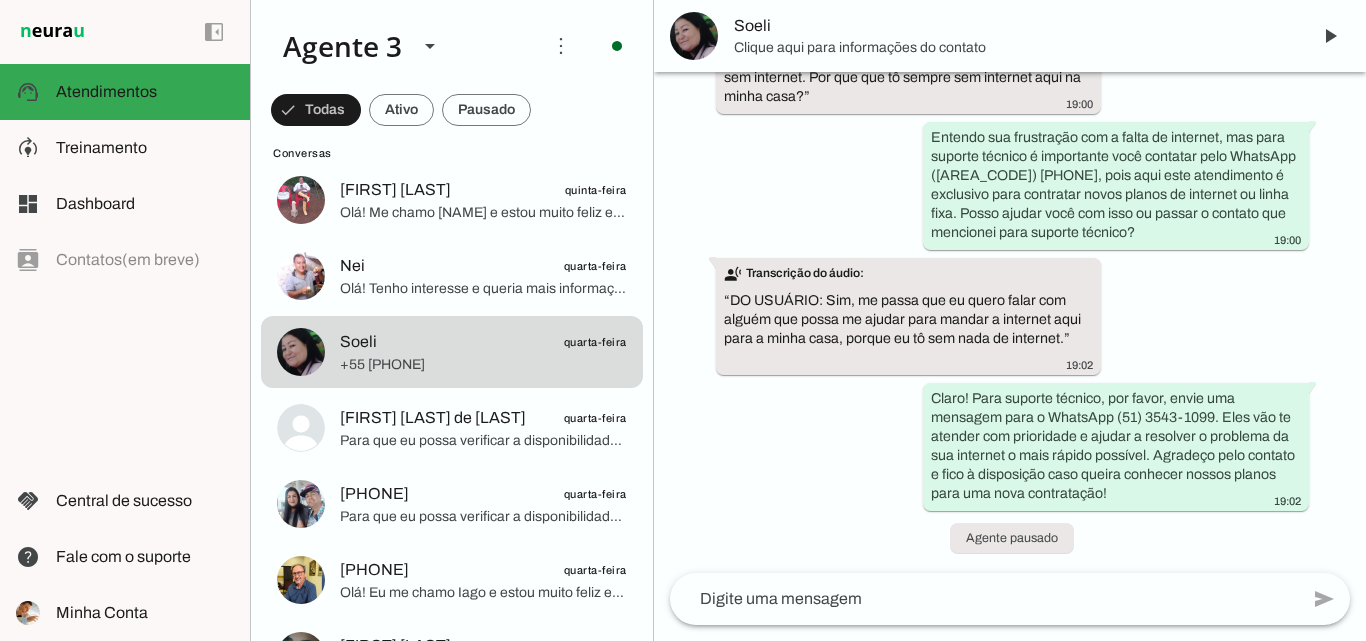 click on "Soeli" at bounding box center [1014, 26] 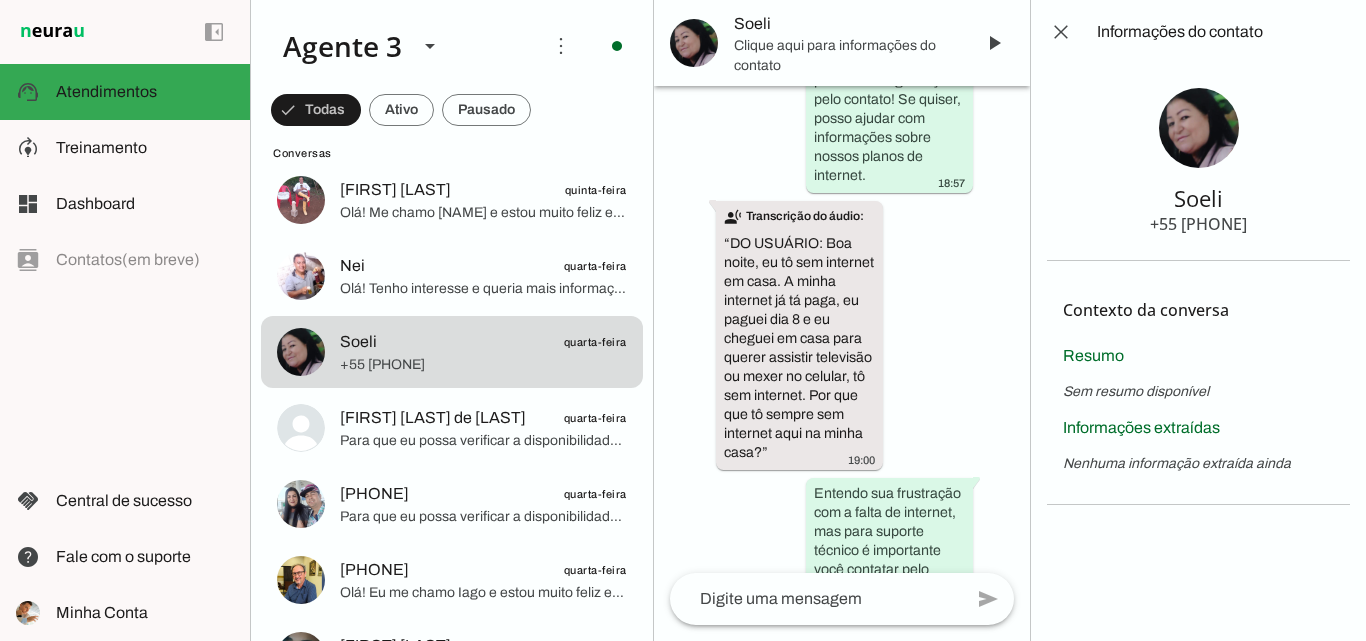 scroll, scrollTop: 1292, scrollLeft: 0, axis: vertical 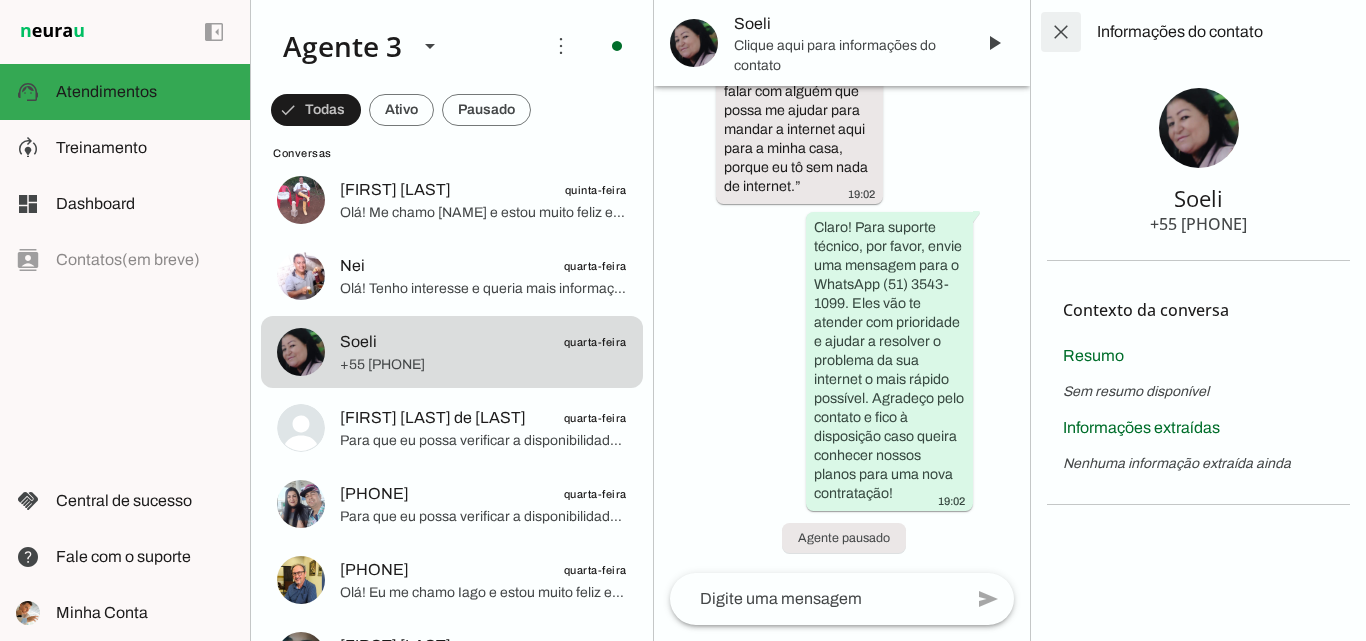 click at bounding box center [1061, 32] 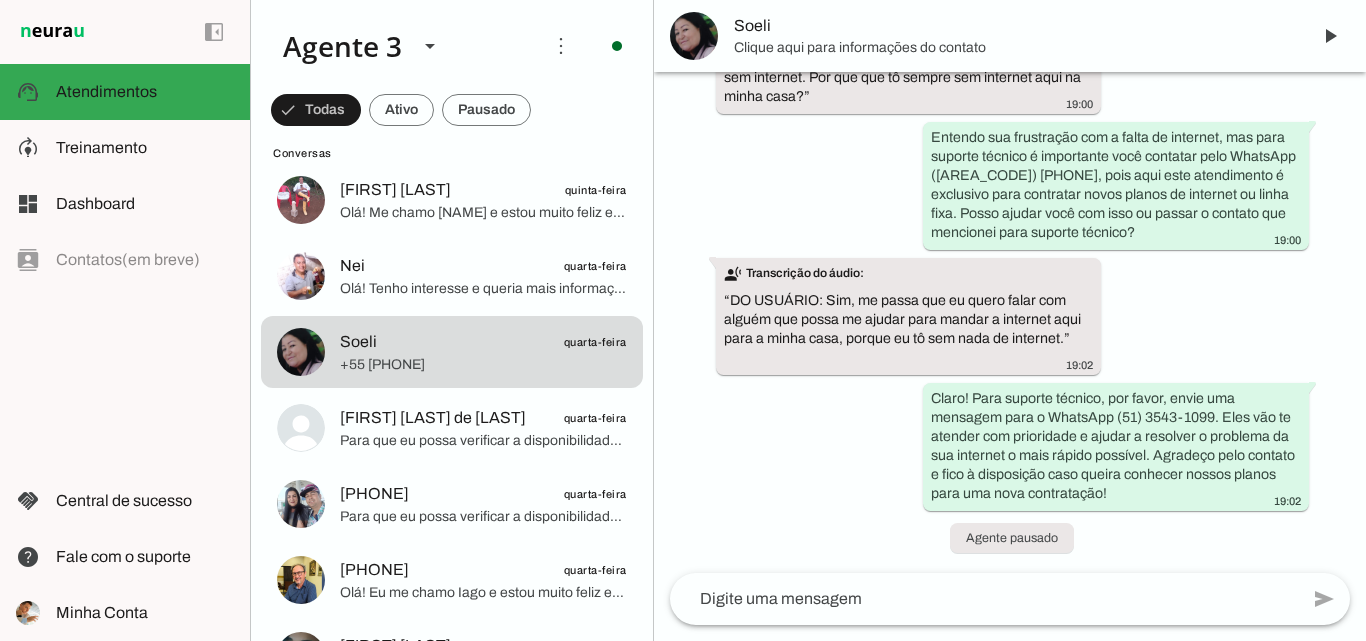 scroll, scrollTop: 418, scrollLeft: 0, axis: vertical 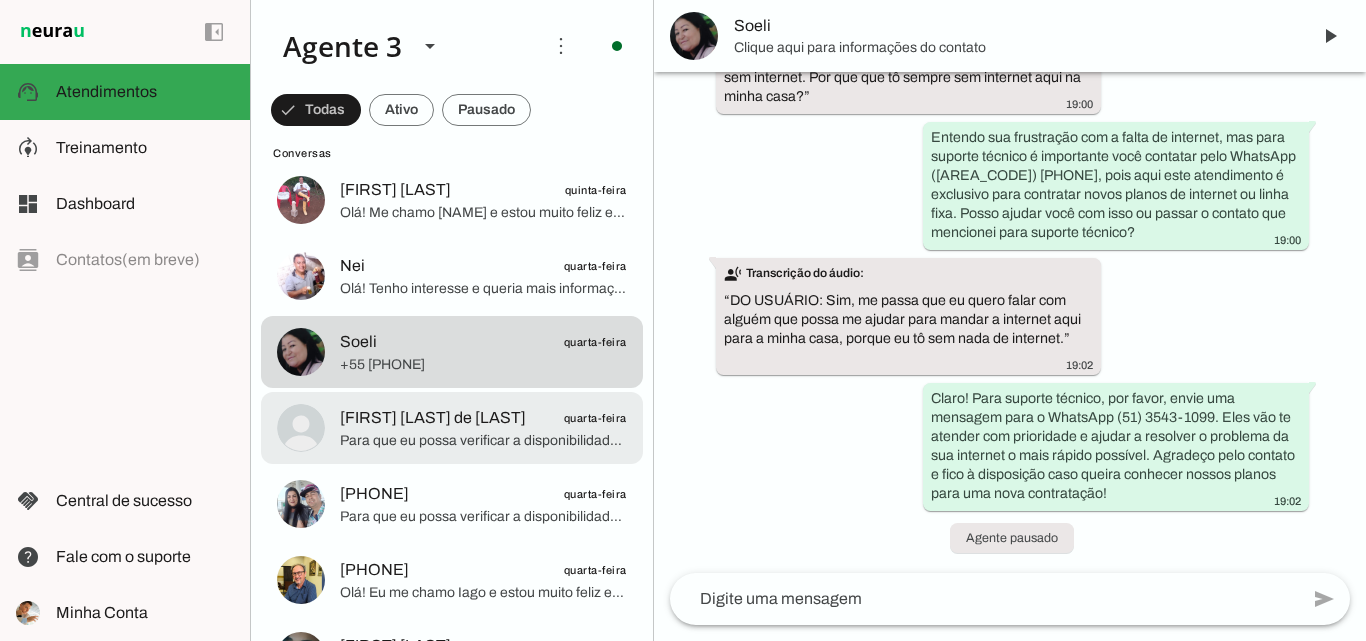 click on "Para que eu possa verificar a disponibilidade do serviço no seu endereço, poderia me informar o endereço completo, incluindo rua, número, bairro e [CITY]? E também, qual o seu nome?" 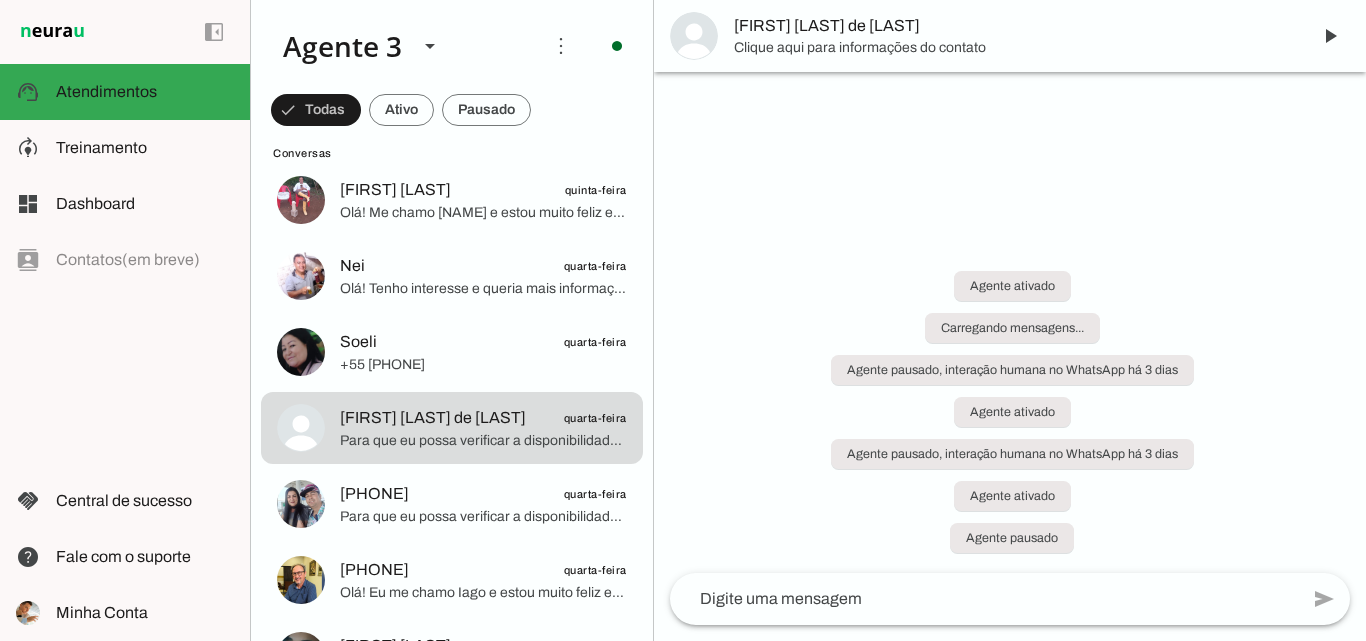 scroll, scrollTop: 0, scrollLeft: 0, axis: both 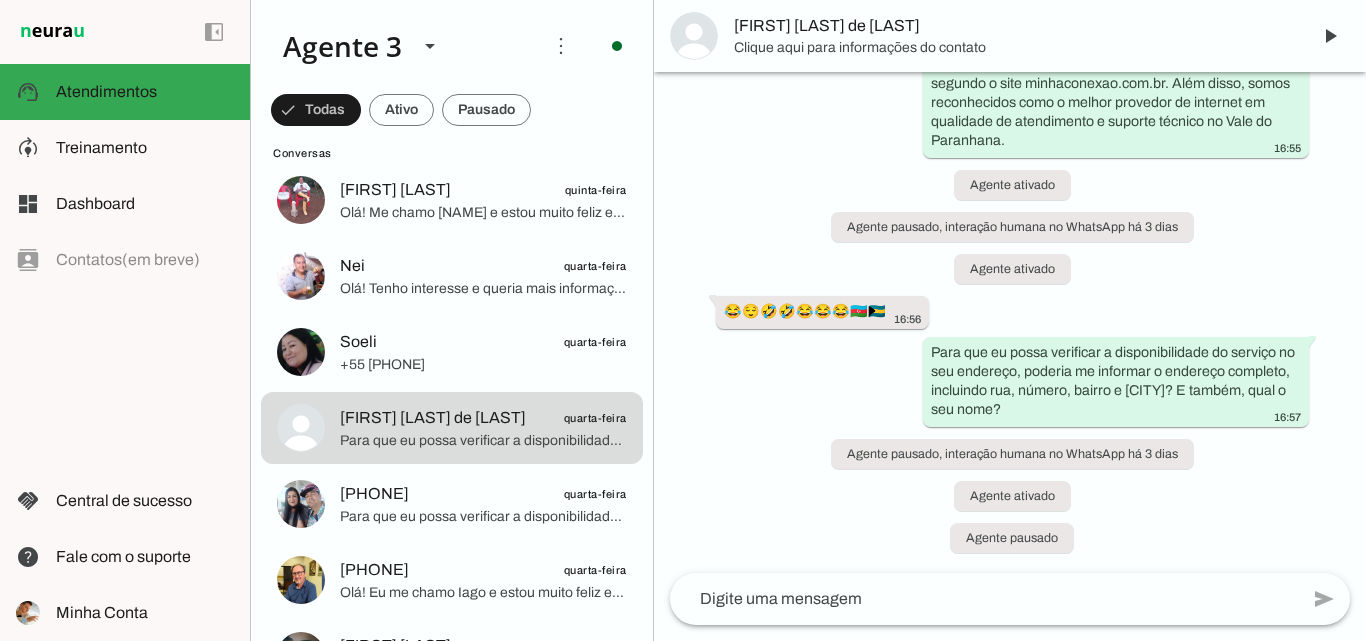 click on "[FIRST] [LAST] de [LAST]" at bounding box center (1014, 26) 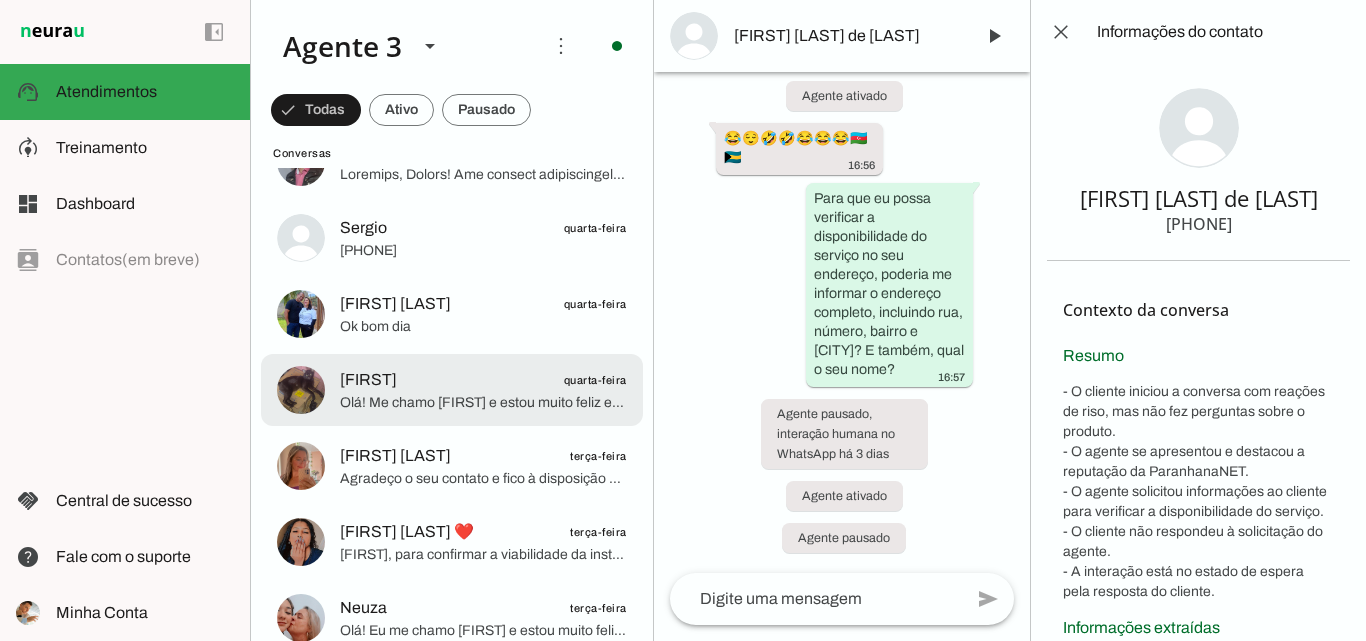 scroll, scrollTop: 2700, scrollLeft: 0, axis: vertical 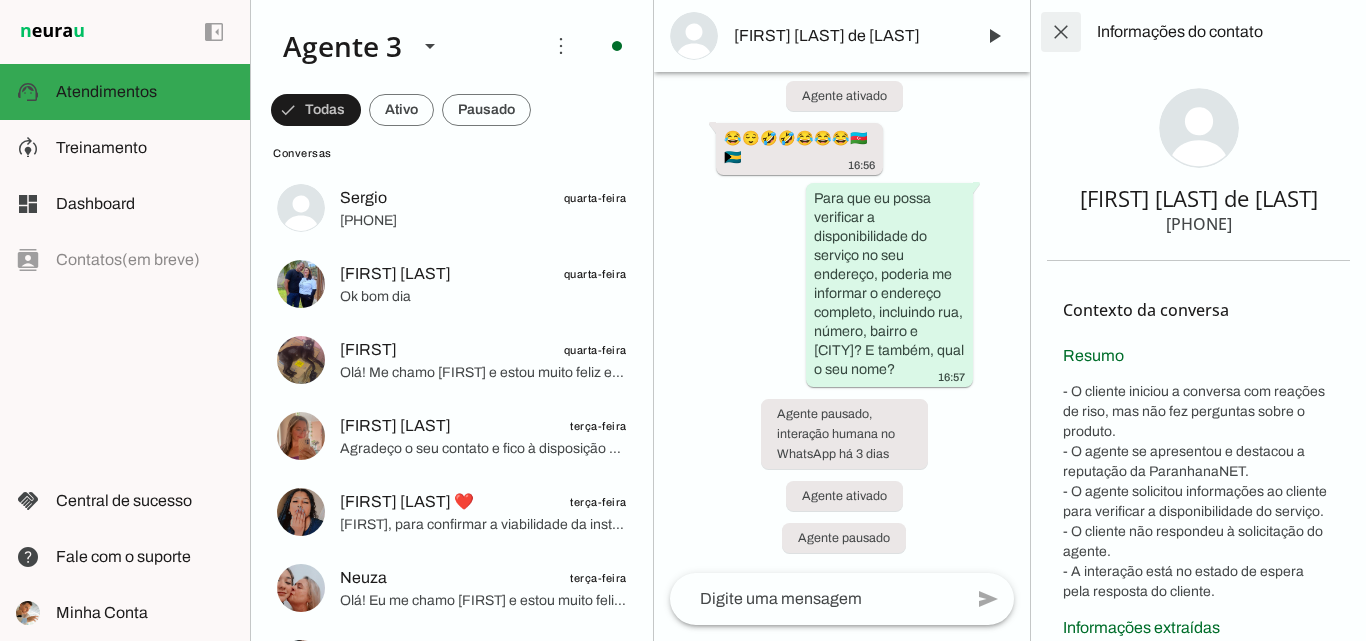 click at bounding box center [1061, 32] 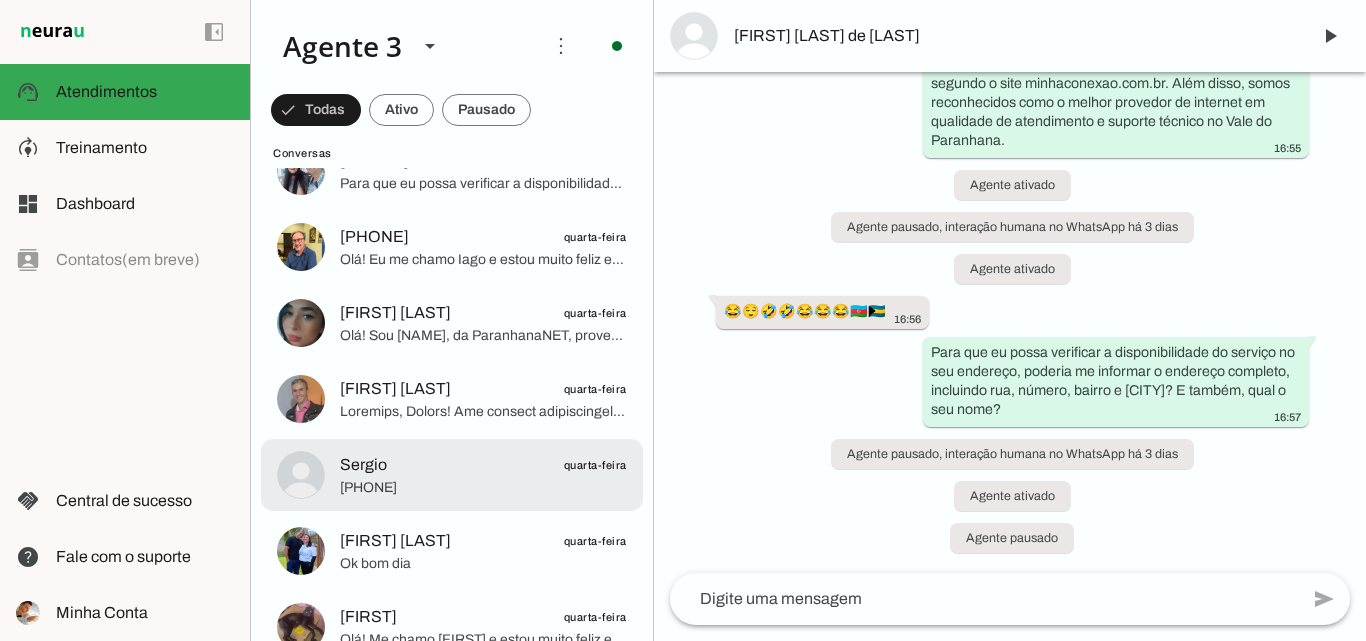scroll, scrollTop: 2300, scrollLeft: 0, axis: vertical 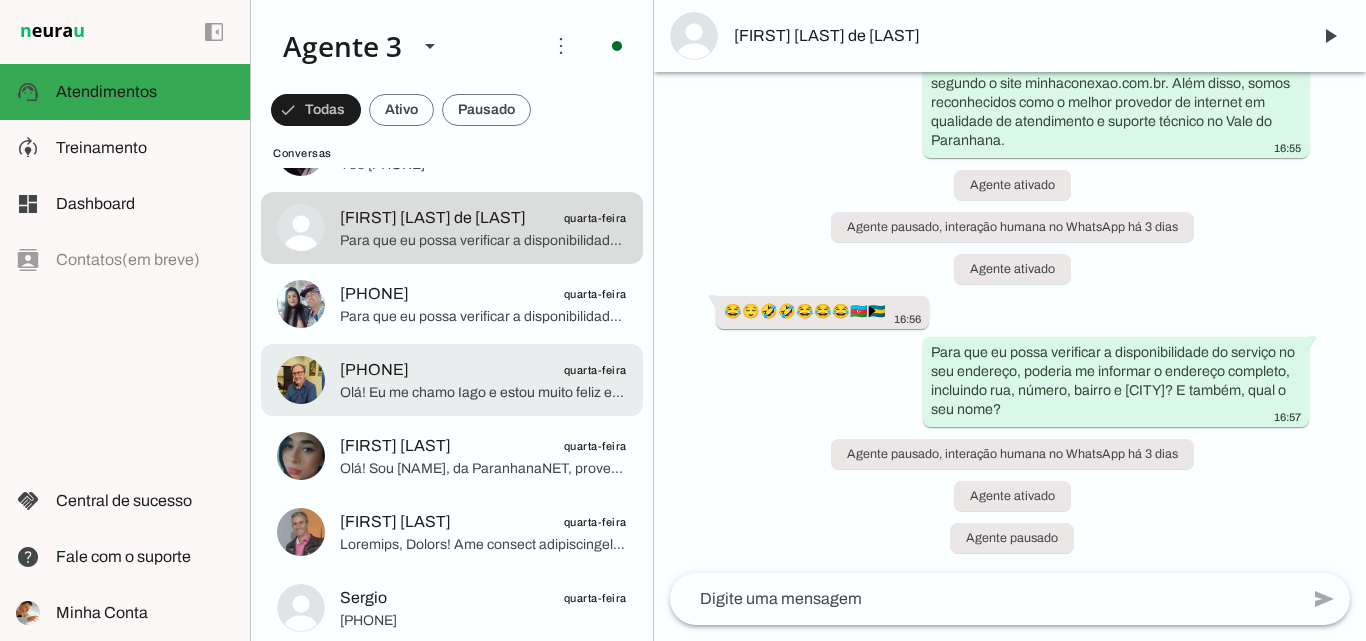 click on "Olá! Eu me chamo Iago e estou muito feliz em ter a oportunidade de falar com você. Sou da ParanhanaNET, um provedor líder de mercado, eleito como o provedor que entrega a banda larga mais veloz de todo o Vale do Paranhana. Estamos no top 3 do ranking de velocidade de internet no Rio Grande do Sul e no Top 10 do Brasil, segundo o site minhaconexao.com.br. Além disso, somos reconhecidos como o melhor provedor de internet em qualidade de atendimento e suporte técnico no Vale do Paranhana." 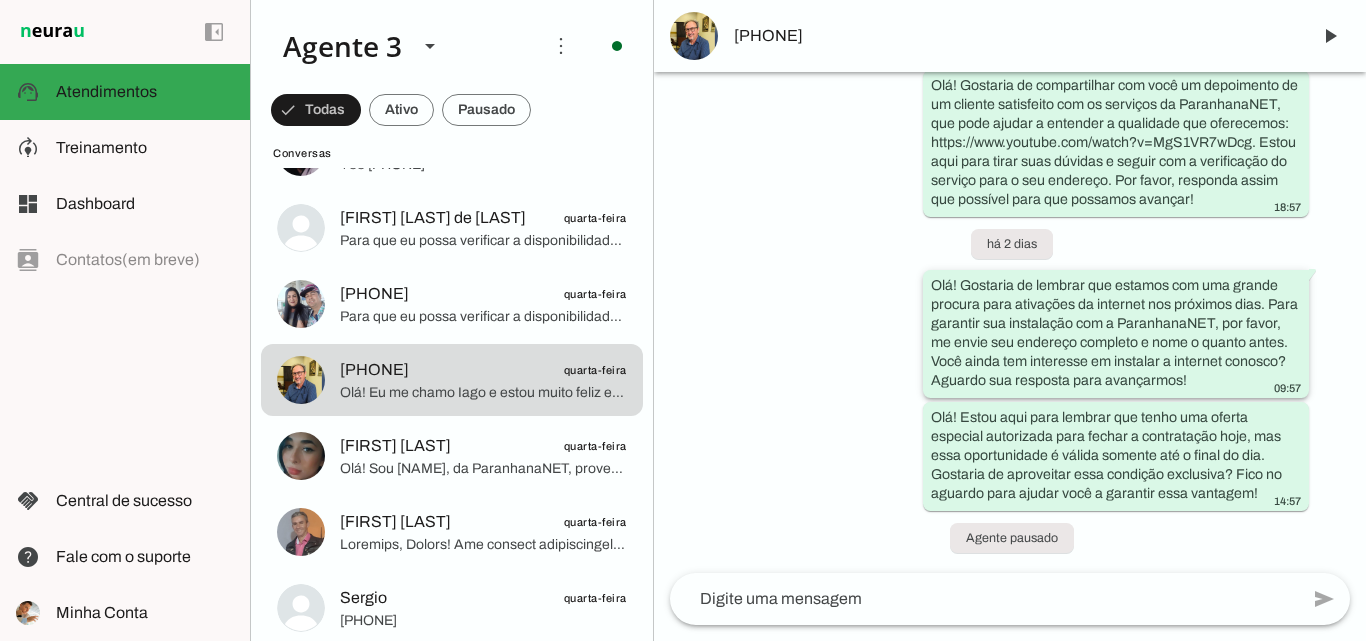 scroll, scrollTop: 730, scrollLeft: 0, axis: vertical 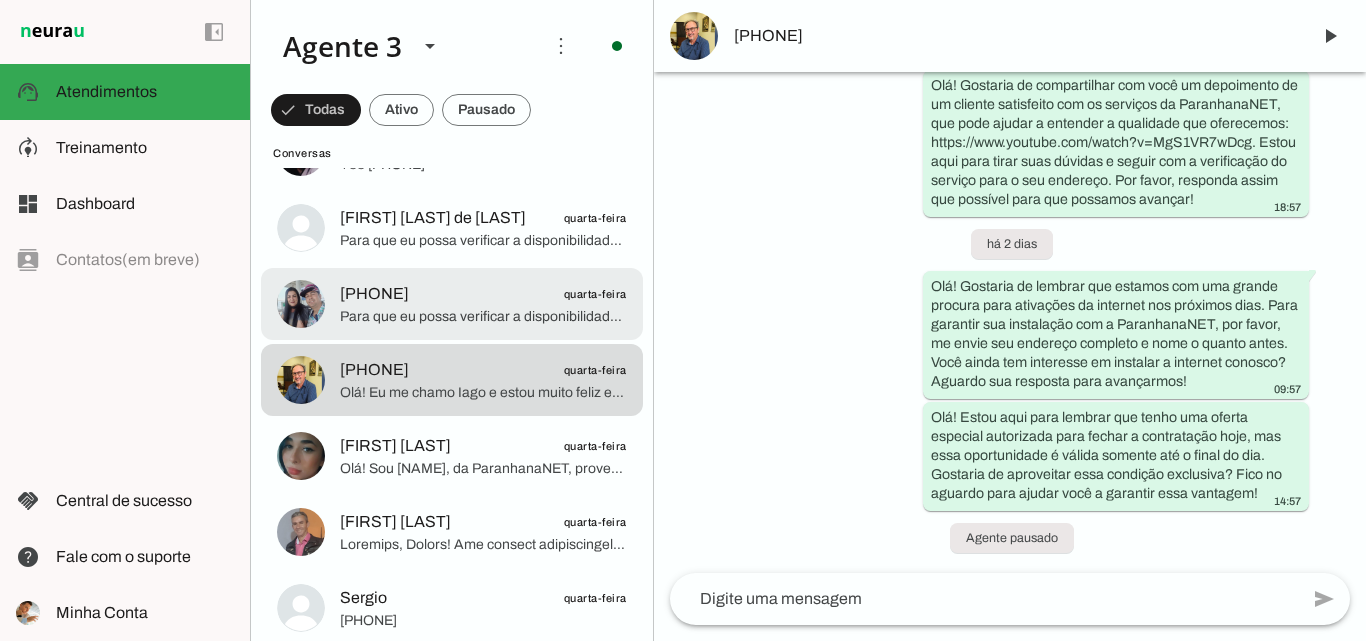 click on "Para que eu possa verificar a disponibilidade do serviço no seu endereço, poderia me informar o endereço completo, incluindo rua, número, bairro e [CITY]? E também, qual o seu nome?" 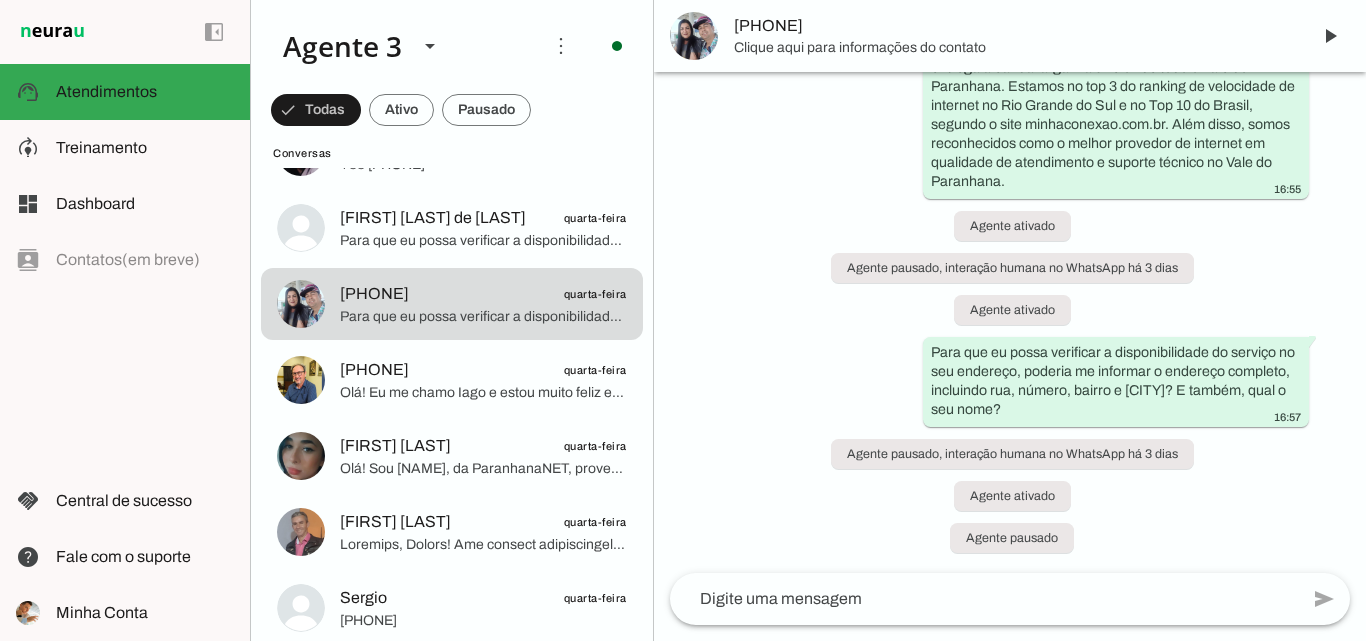 scroll, scrollTop: 0, scrollLeft: 0, axis: both 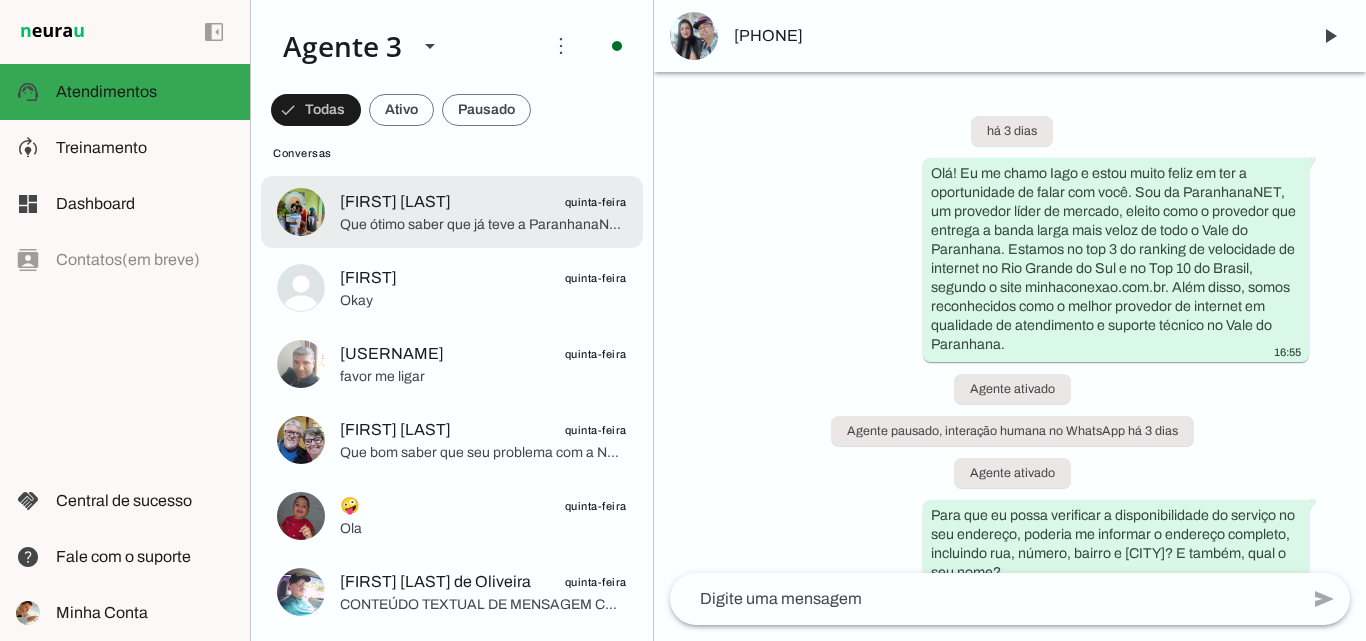 click on "Que ótimo saber que já teve a ParanhanaNET em sua residência, [FIRST]! Isso mostra que conhece a qualidade do nosso serviço. Com a troca para esse endereço na Rua [STREET] [NUMBER], em [CITY], temos certeza que você terá a mesma excelência de conexão, com nosso suporte 24/7, anel óptico que protege contra interrupções e equipamentos de ponta para garantir a melhor cobertura Wi-Fi. Pode me informar seu CPF e se o endereço é próprio ou alugado para já dar sequência na verificação e oferta personalizada?" 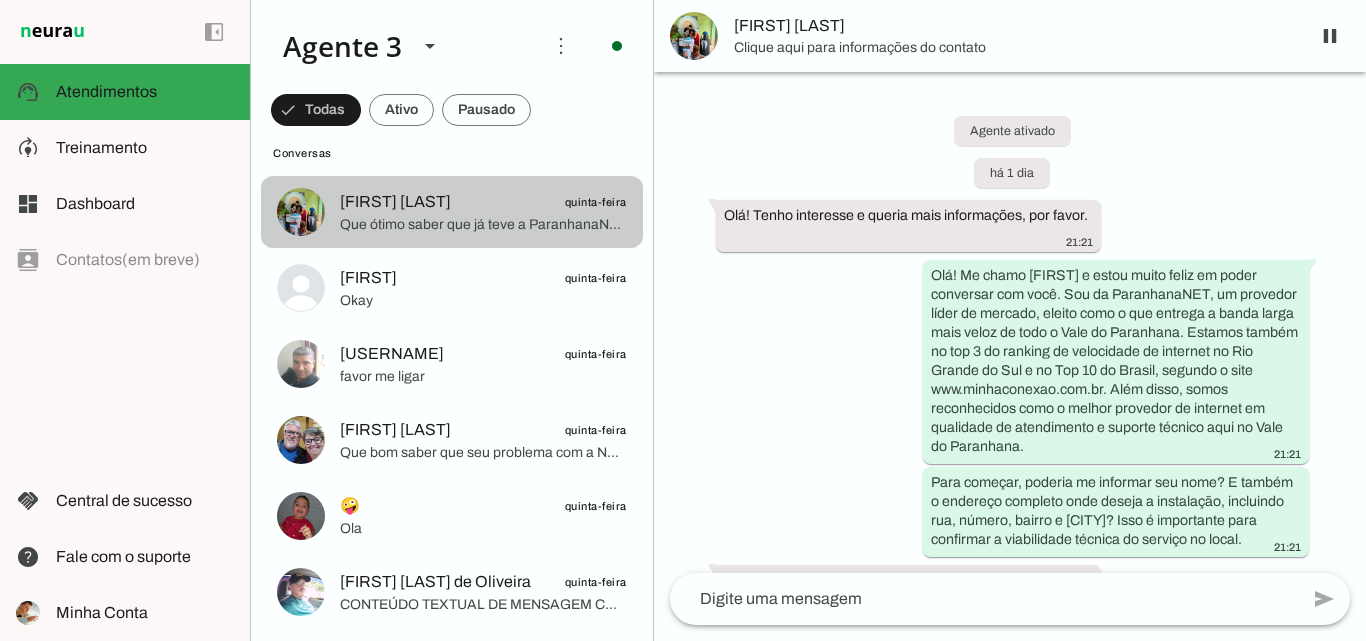 scroll, scrollTop: 1886, scrollLeft: 0, axis: vertical 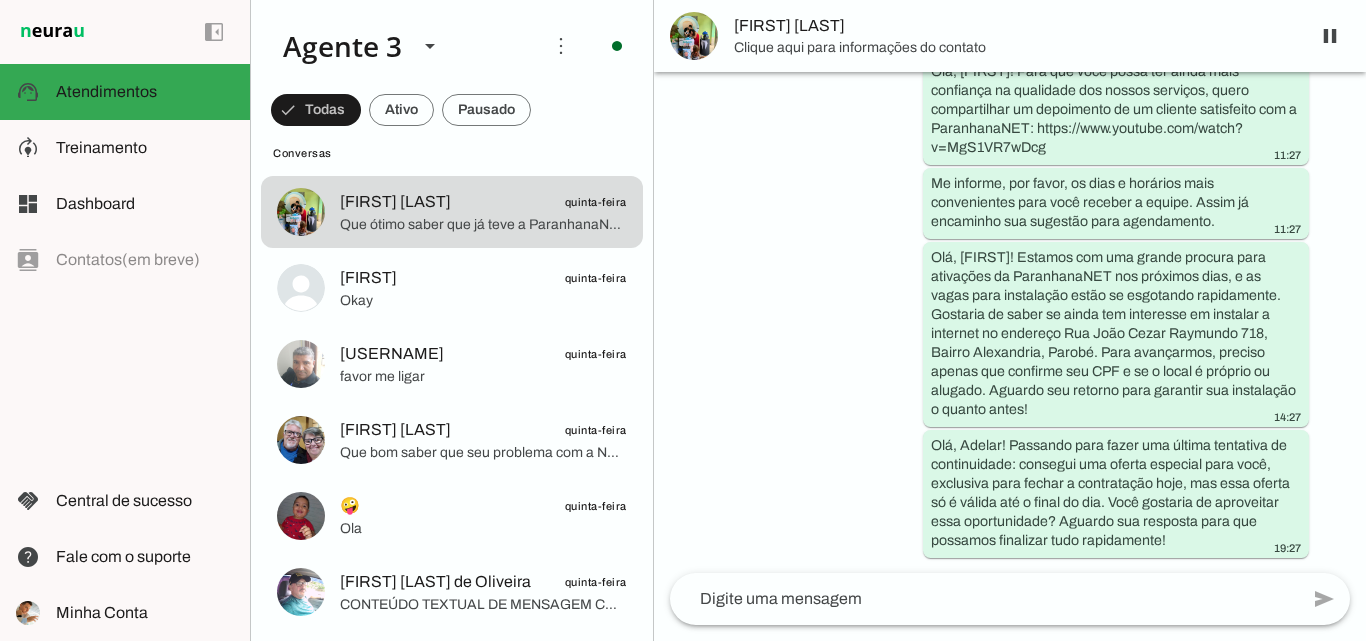 click on "[FIRST] [LAST]" at bounding box center [1014, 26] 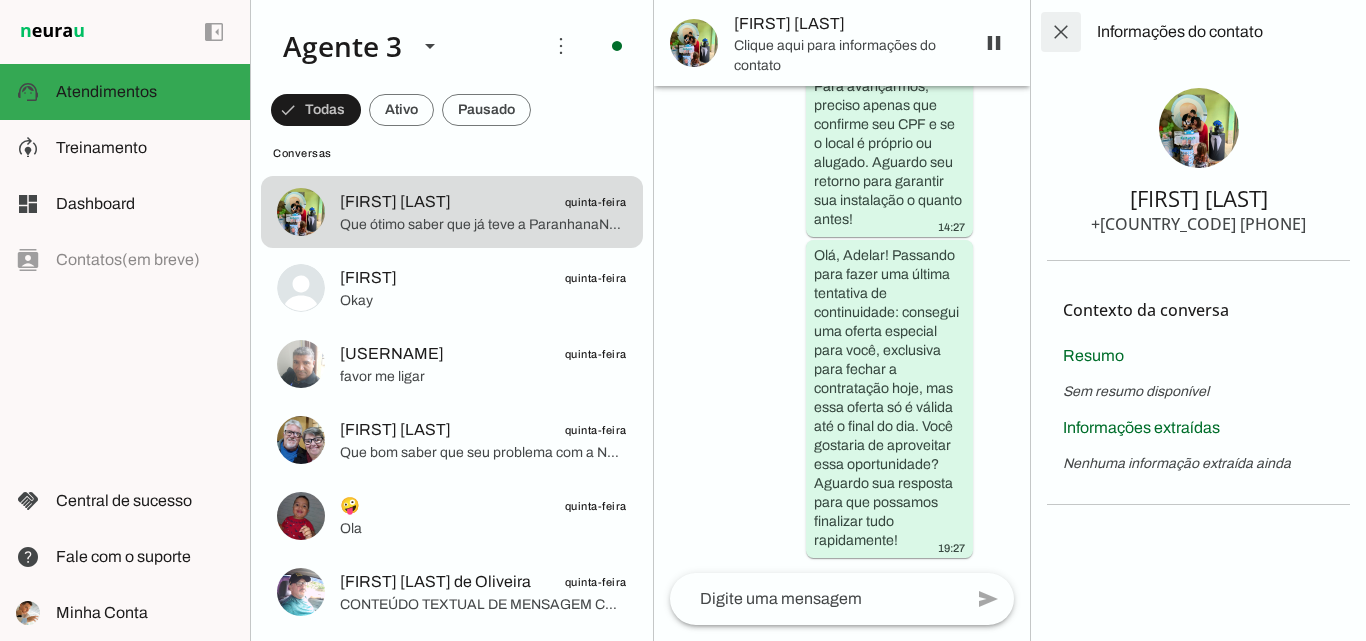 click at bounding box center (1061, 32) 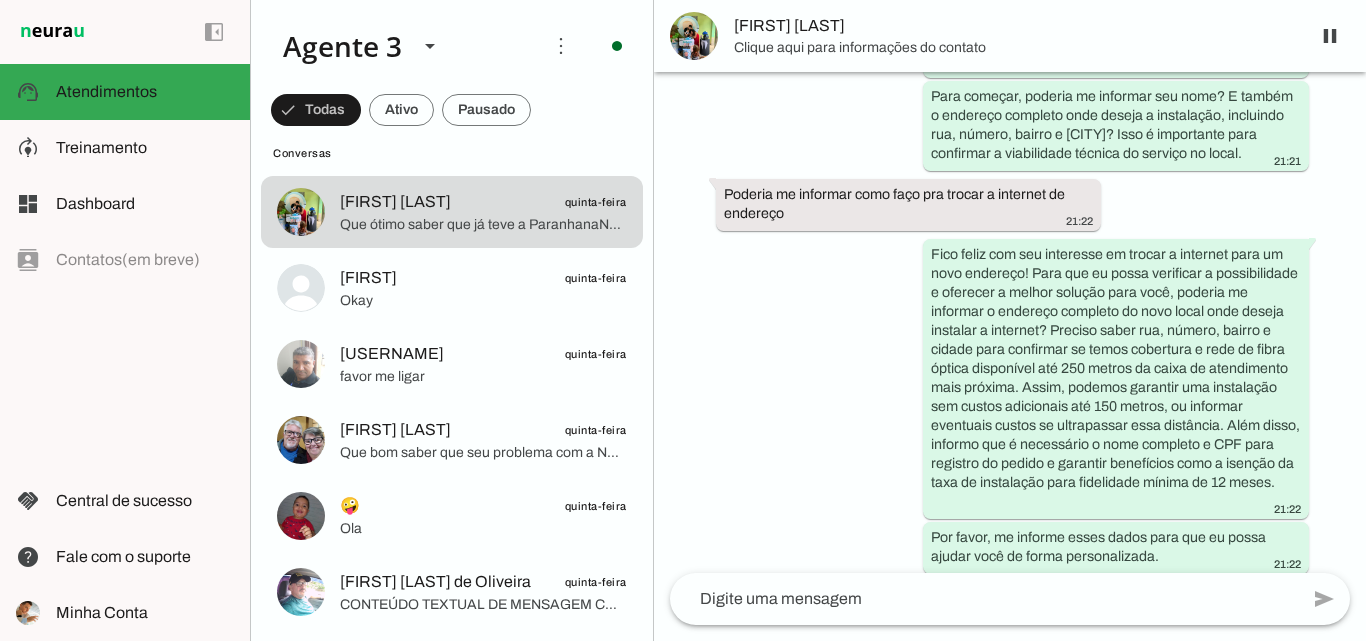 scroll, scrollTop: 0, scrollLeft: 0, axis: both 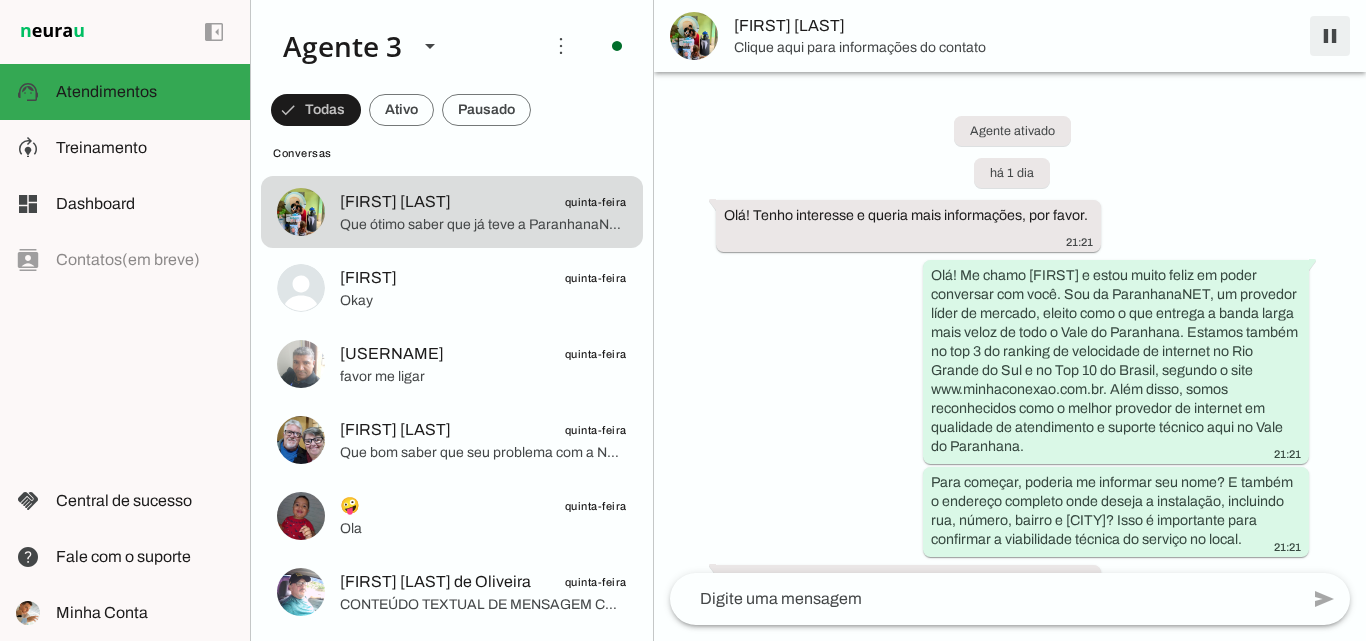 click at bounding box center [1330, 36] 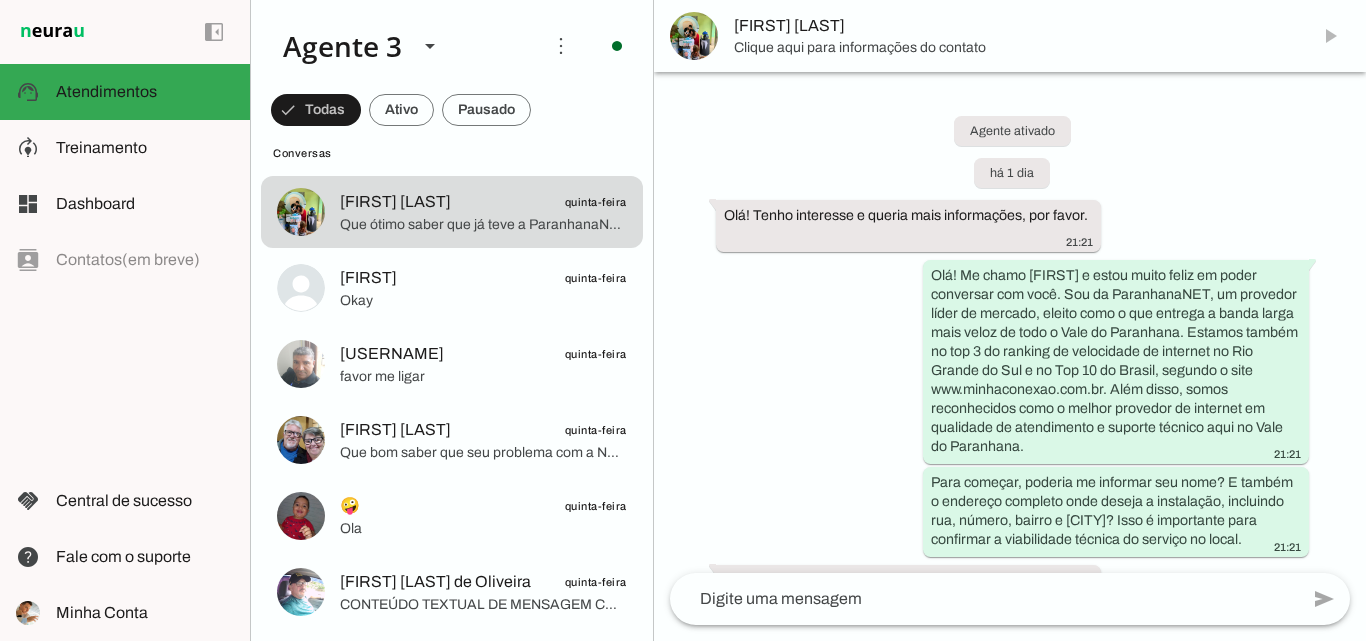 click on "[FIRST] [LAST]" at bounding box center [1014, 26] 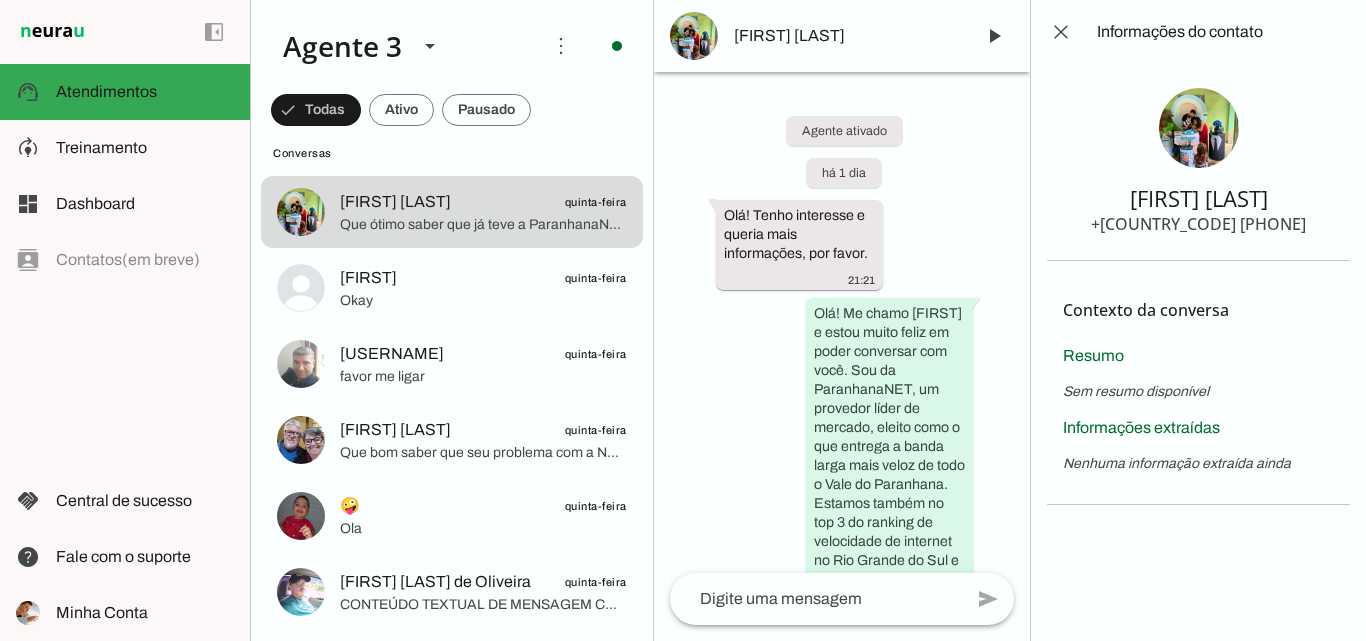 drag, startPoint x: 1224, startPoint y: 193, endPoint x: 1302, endPoint y: 223, distance: 83.57033 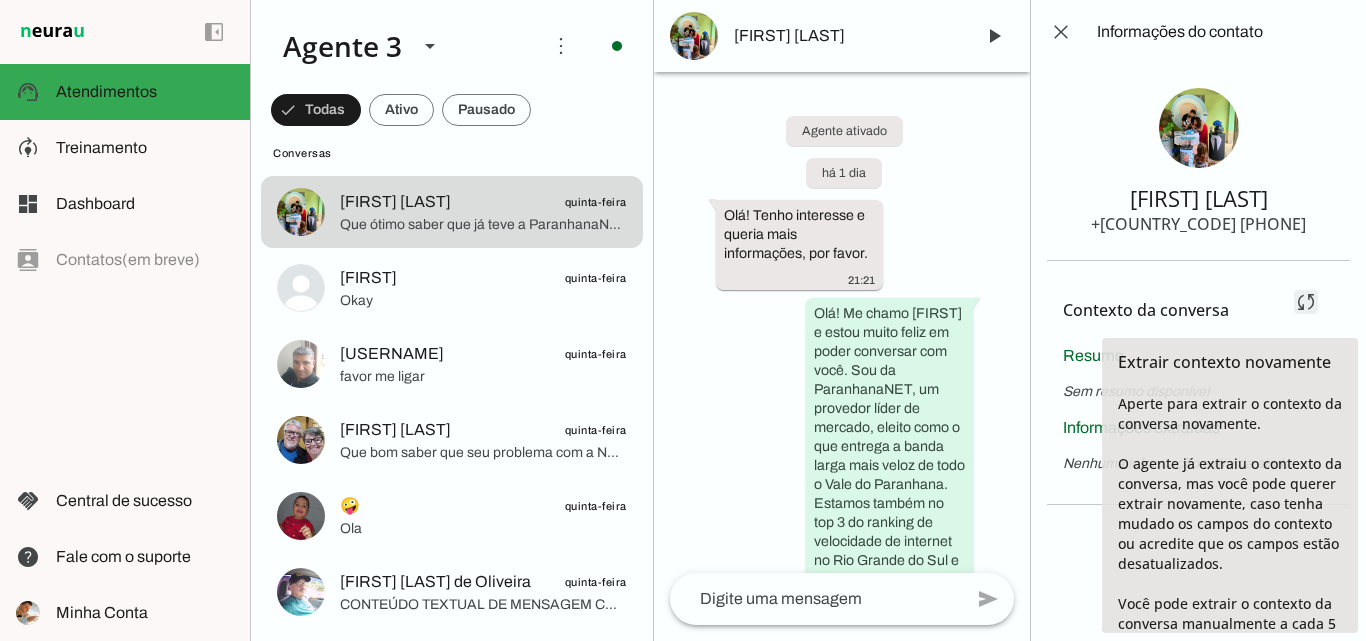 click at bounding box center [1306, 302] 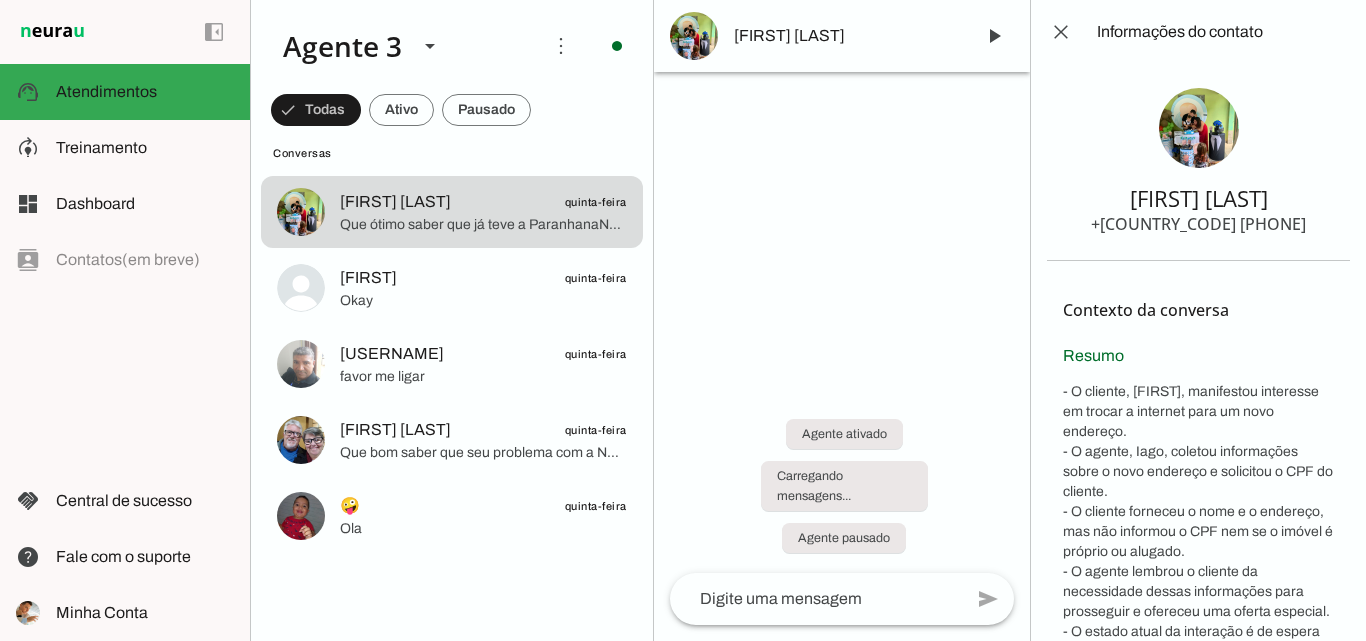 scroll, scrollTop: 0, scrollLeft: 0, axis: both 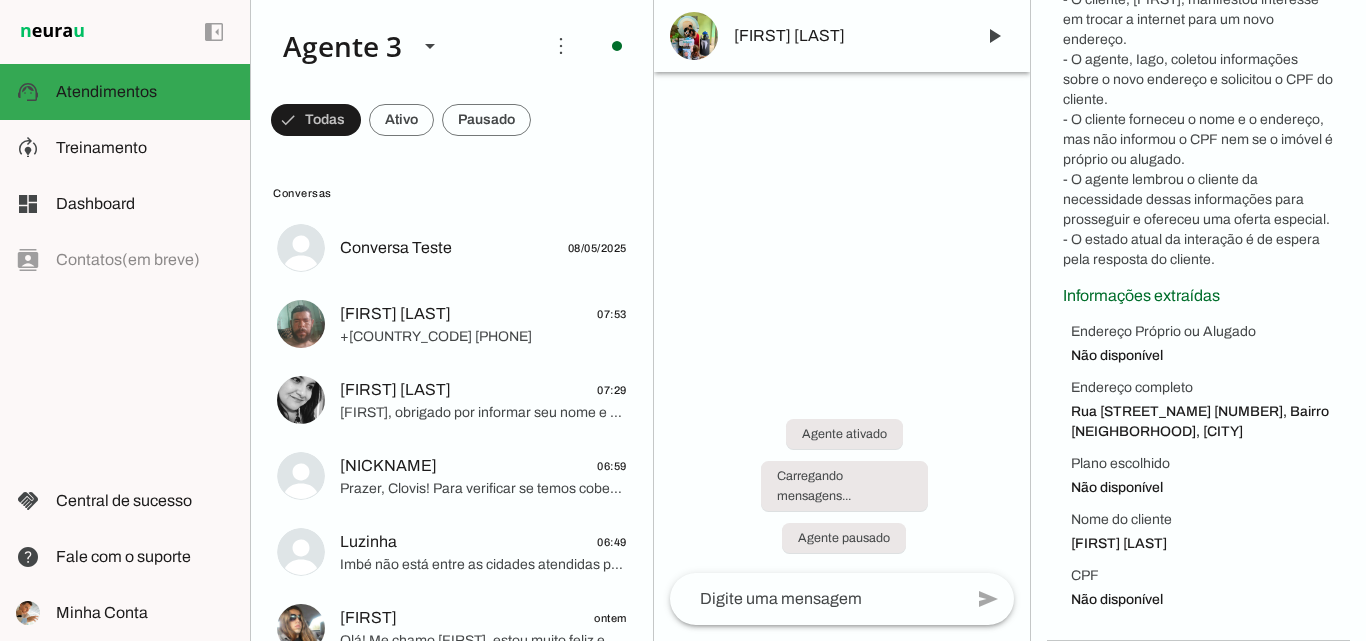 drag, startPoint x: 1067, startPoint y: 388, endPoint x: 1238, endPoint y: 296, distance: 194.17775 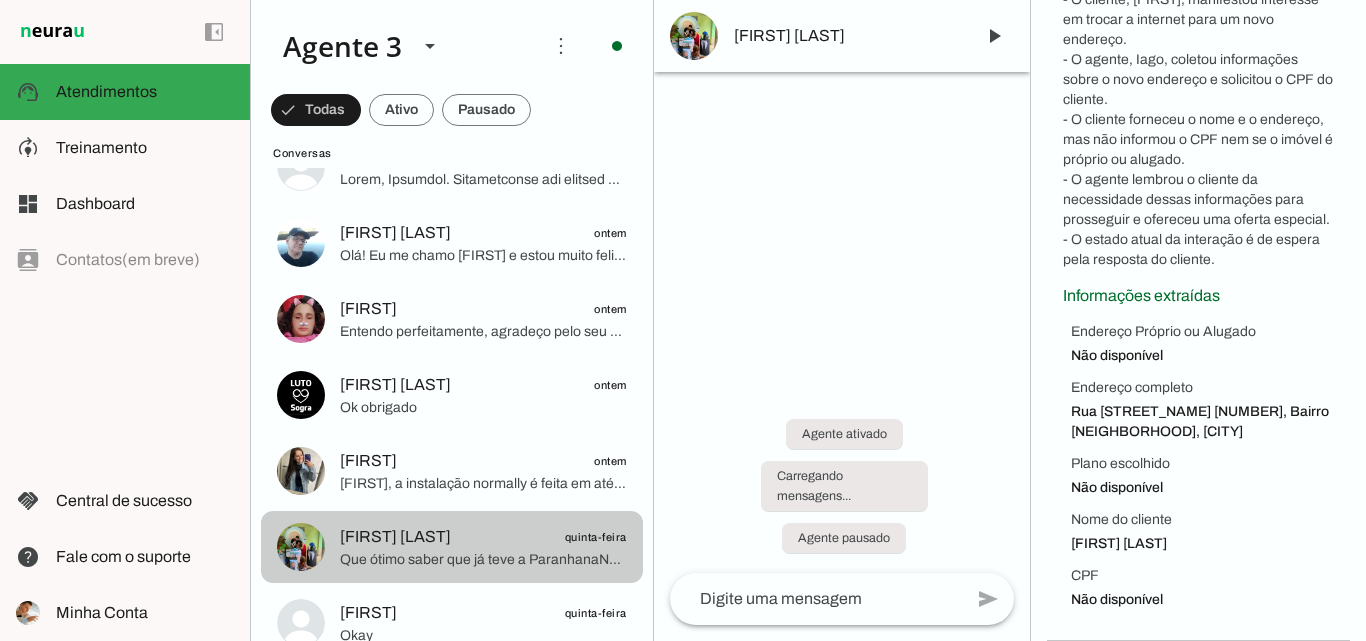 scroll, scrollTop: 800, scrollLeft: 0, axis: vertical 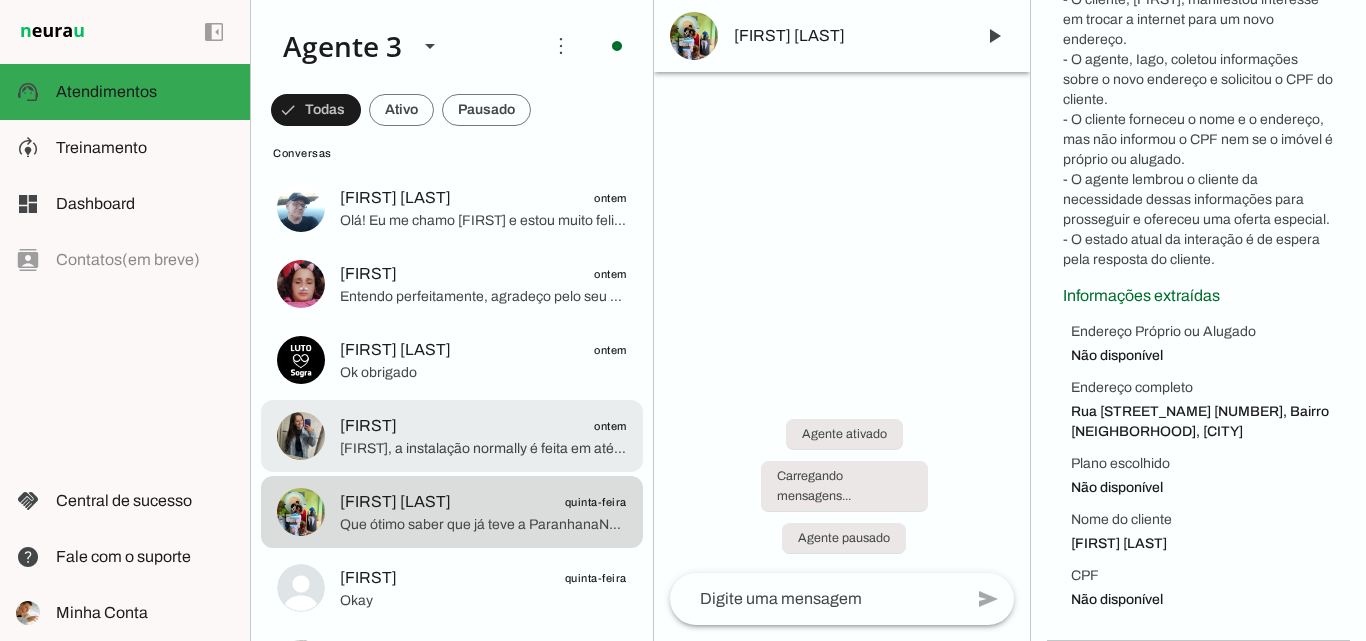 click on "[FIRST], a instalação normally é feita em até 7 dias úteis após a confirmação do pedido. Porém, se fechar o pedido agora, conseguimos isentar a taxa do serviço de instalação de urgência e realizar a instalação em até 72 horas úteis, desde que seja em horário comercial (segunda a sexta das 8h às 12h e das 13h30 às 18h, e sábado pela manhã). Assim, você poderá ter a internet funcionando muito rapidamente. Posso agendar para aproveitar essa disponibilidade agora?" 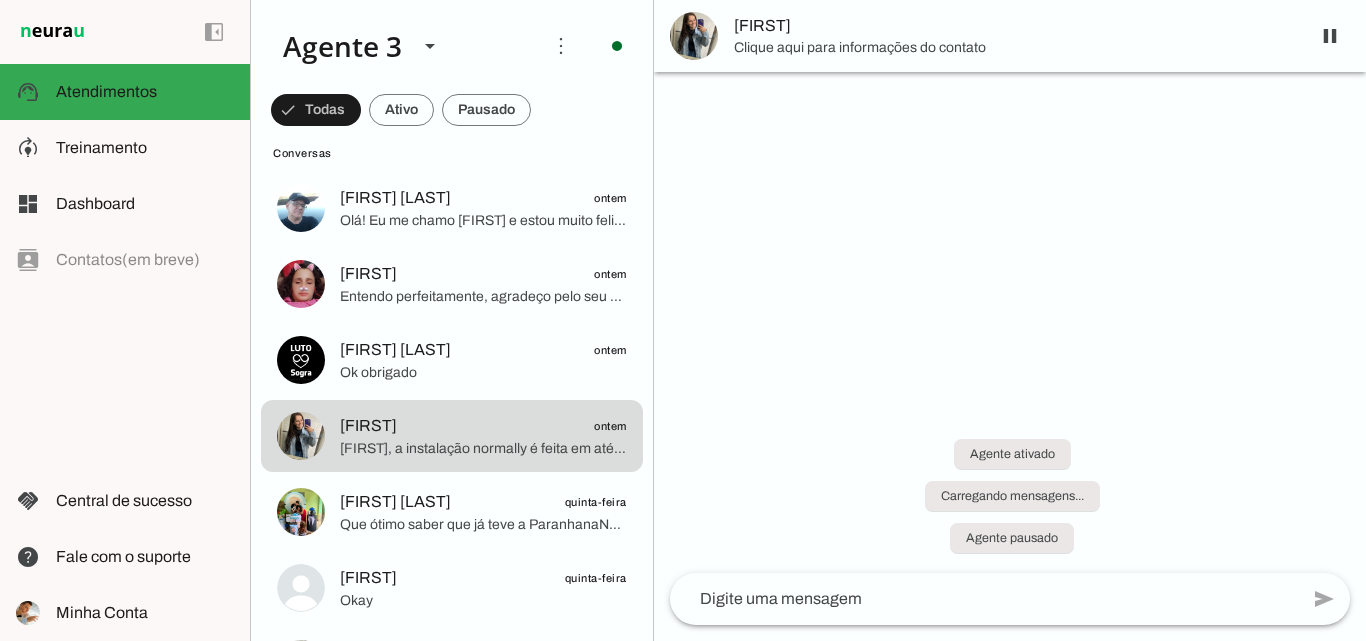 click on "[FIRST]" at bounding box center (1014, 26) 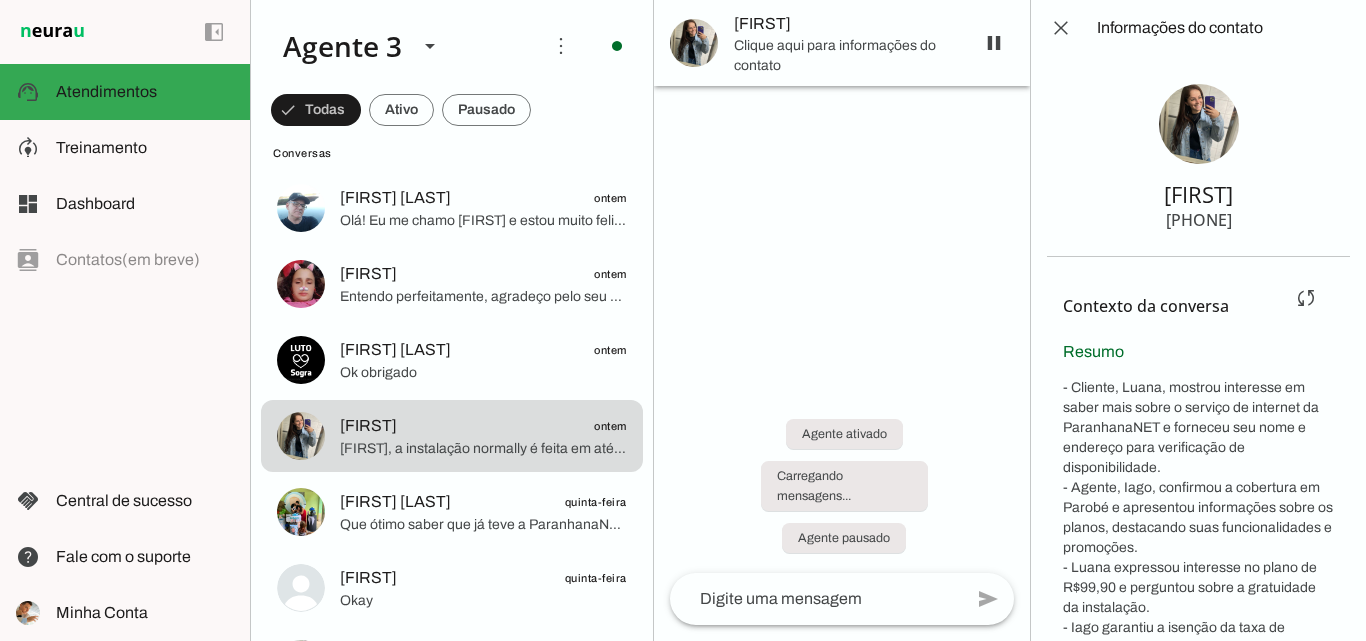 scroll, scrollTop: 0, scrollLeft: 0, axis: both 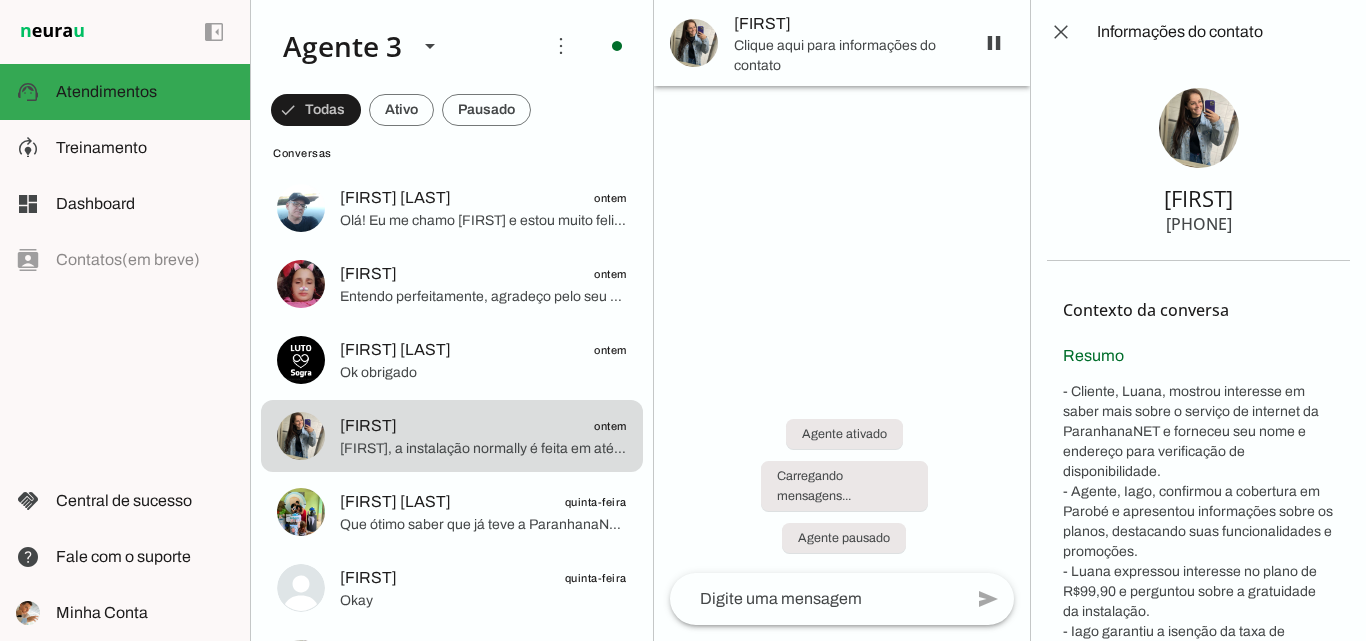 drag, startPoint x: 1159, startPoint y: 229, endPoint x: 1300, endPoint y: 225, distance: 141.05673 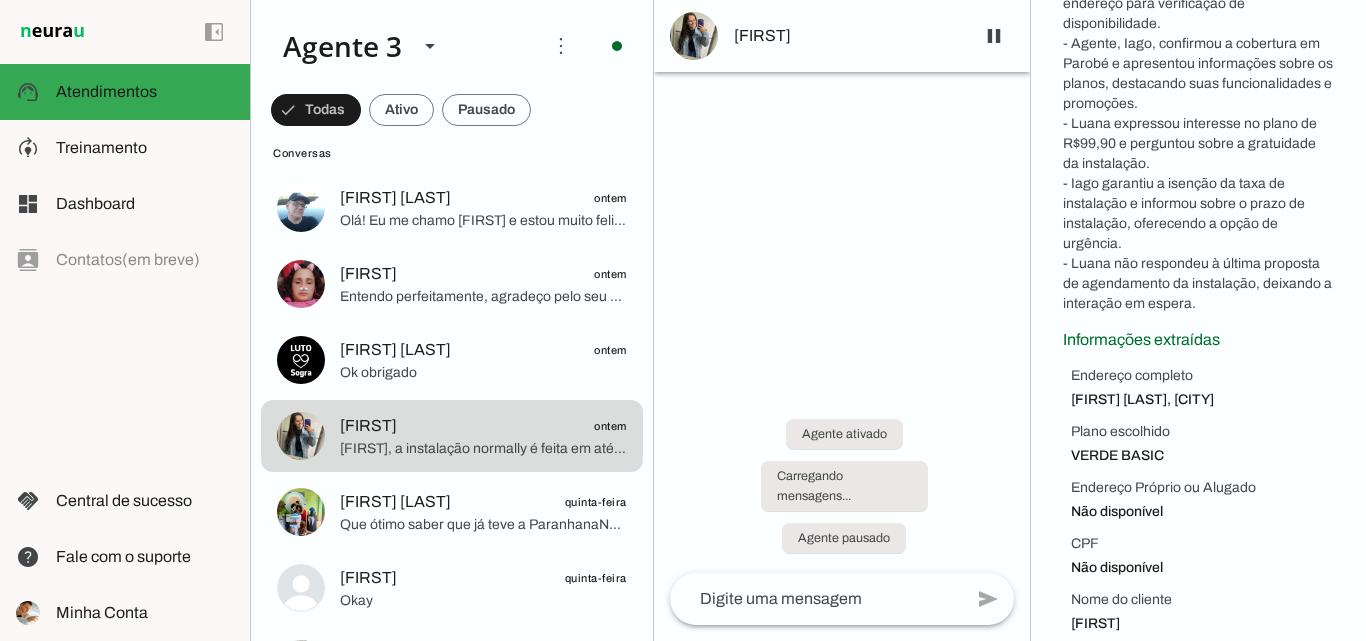 scroll, scrollTop: 492, scrollLeft: 0, axis: vertical 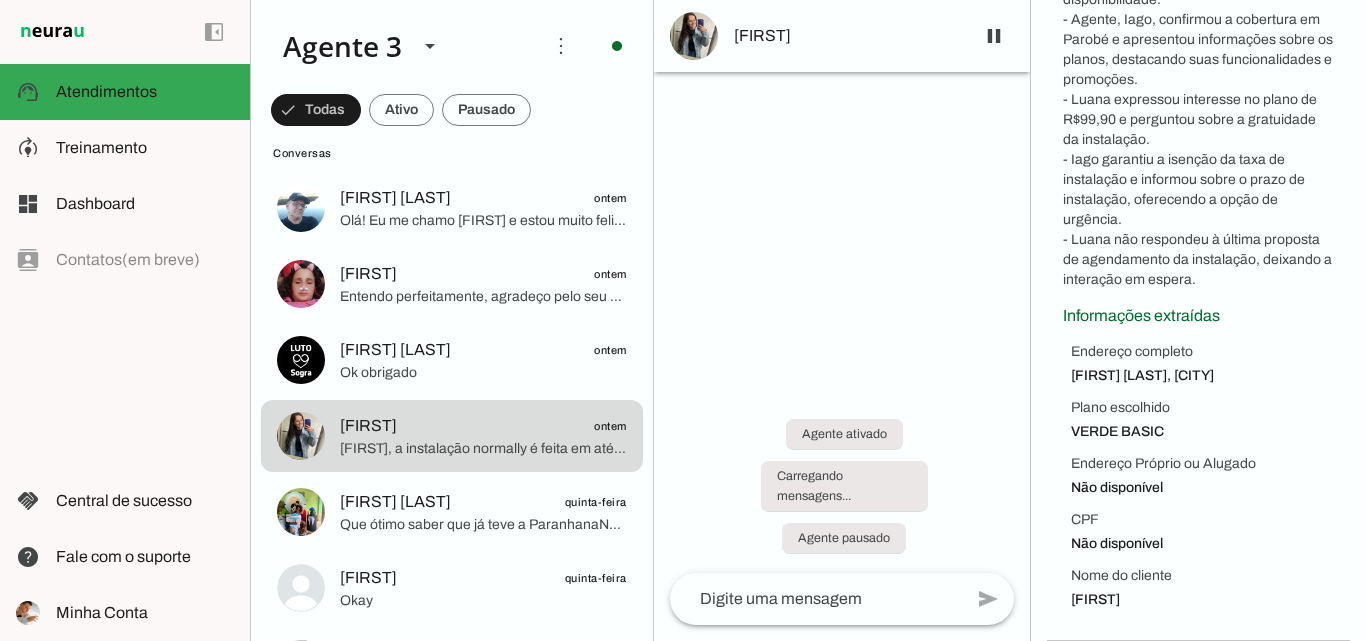 drag, startPoint x: 1061, startPoint y: 351, endPoint x: 1195, endPoint y: 423, distance: 152.11838 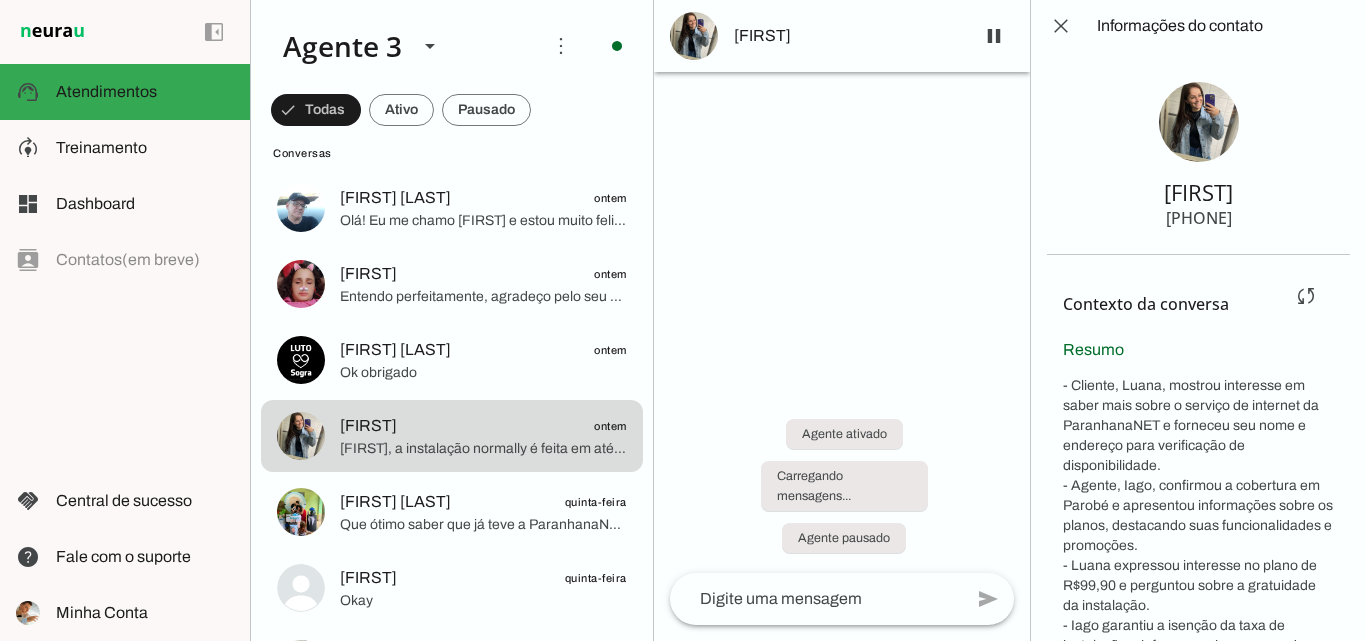 scroll, scrollTop: 0, scrollLeft: 0, axis: both 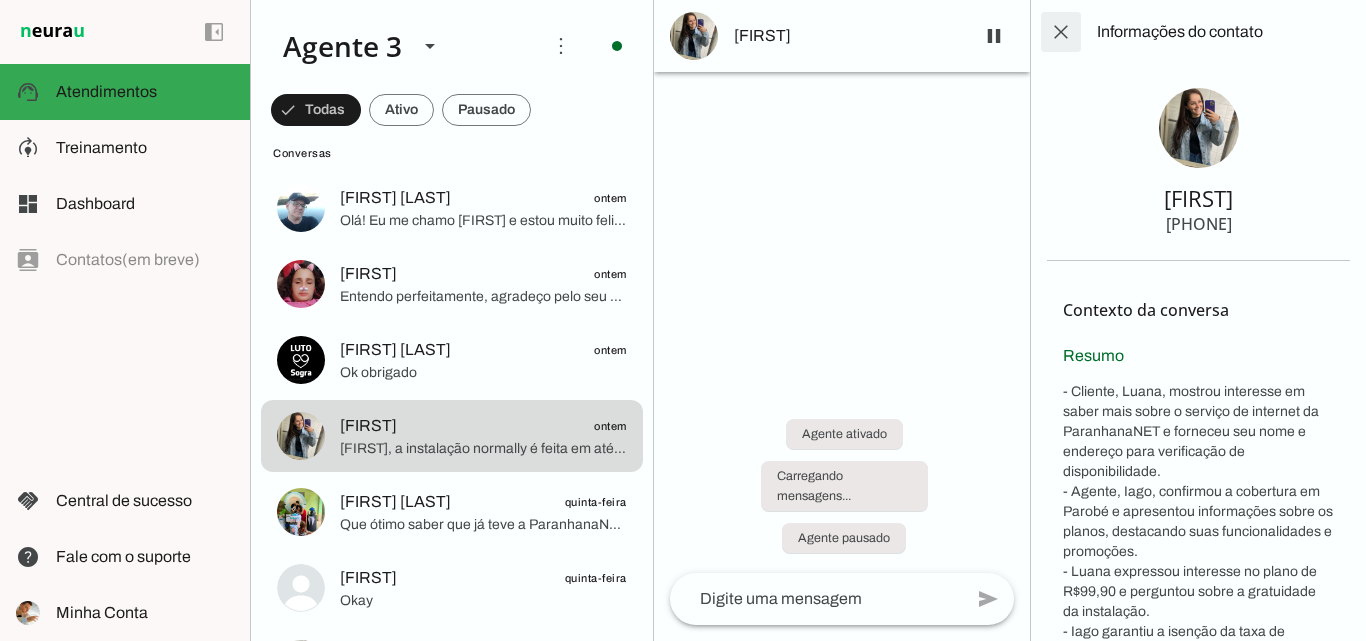 click at bounding box center (1061, 32) 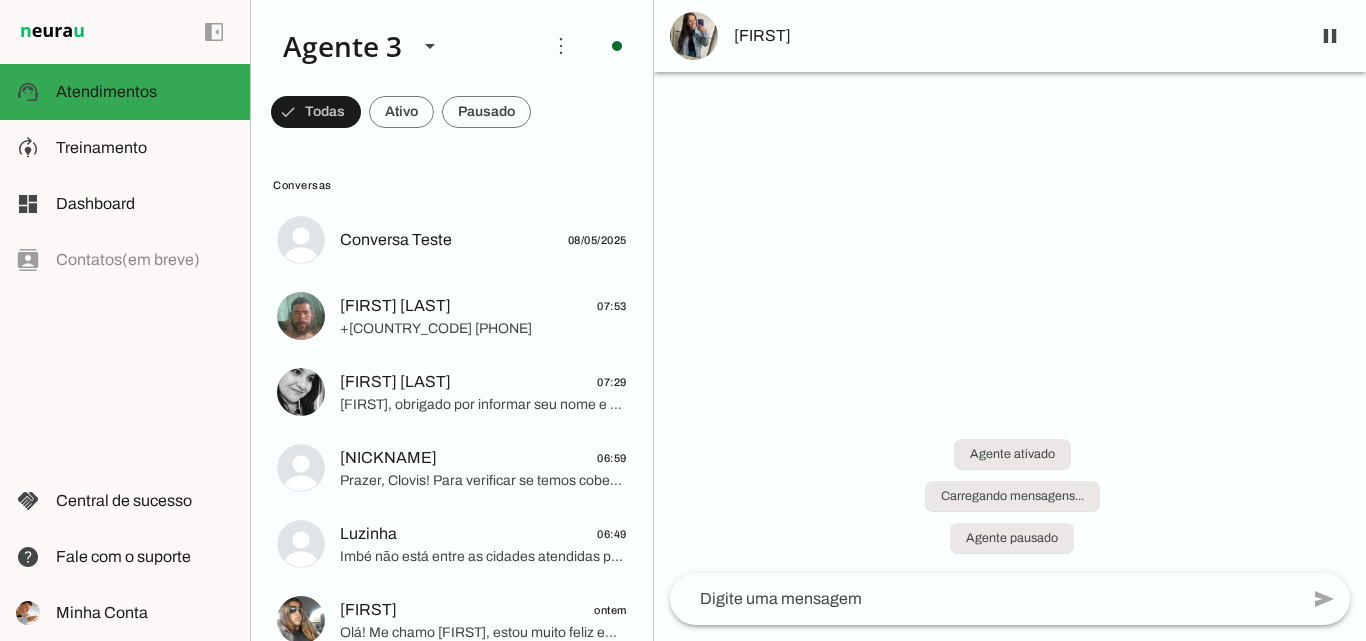 scroll, scrollTop: 0, scrollLeft: 0, axis: both 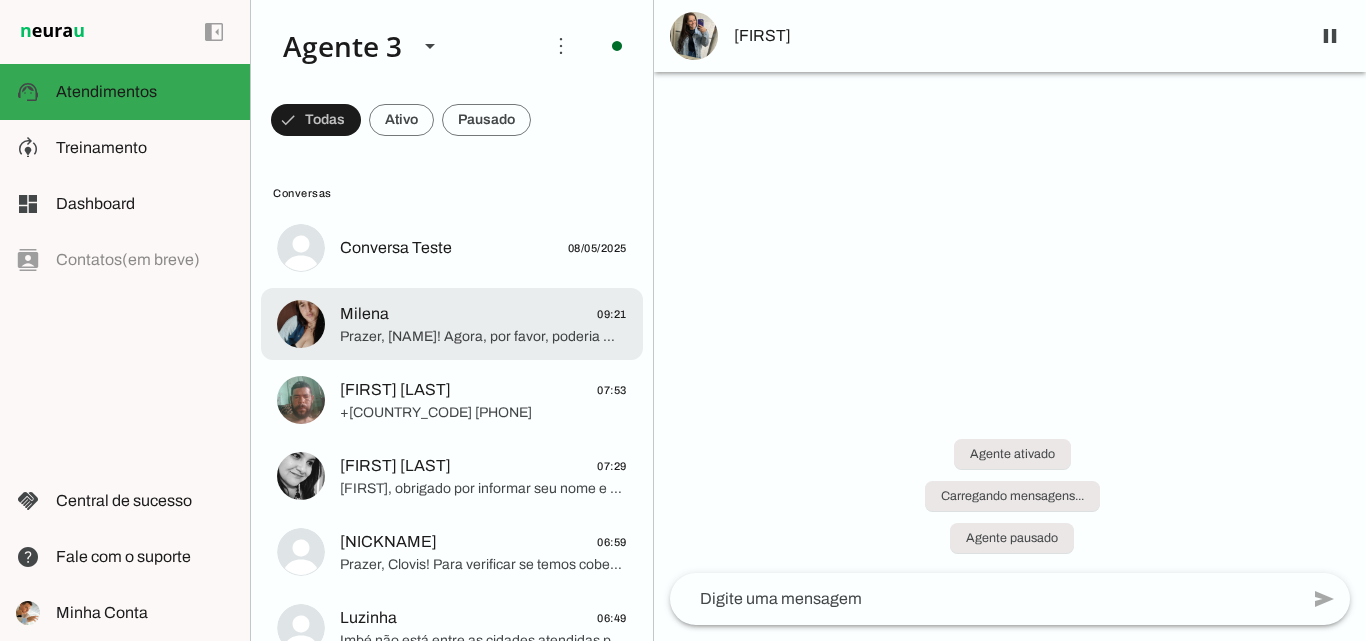 click on "Prazer, [NAME]! Agora, por favor, poderia me informar o endereço completo onde deseja a instalação da internet? Preciso do nome da rua, número, bairro e [CITY] para verificar a disponibilidade do serviço no seu local. Se desejar, pode também informar algum ponto de referência que facilite a análise." 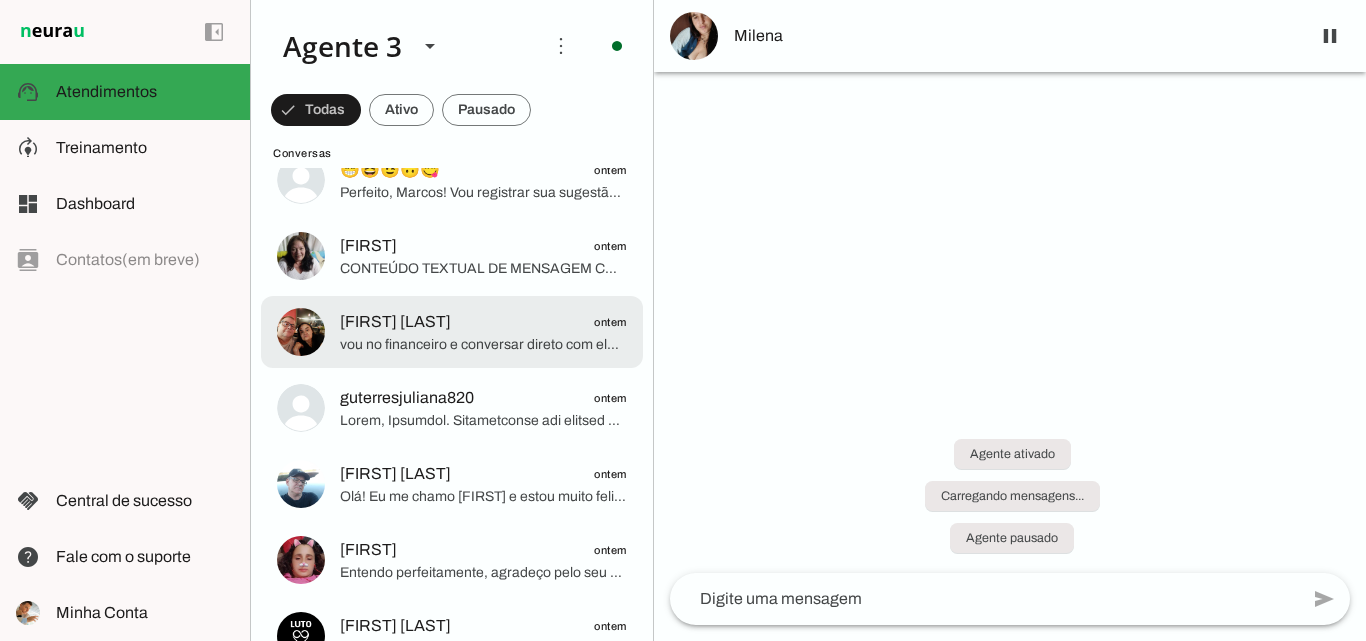 scroll, scrollTop: 0, scrollLeft: 0, axis: both 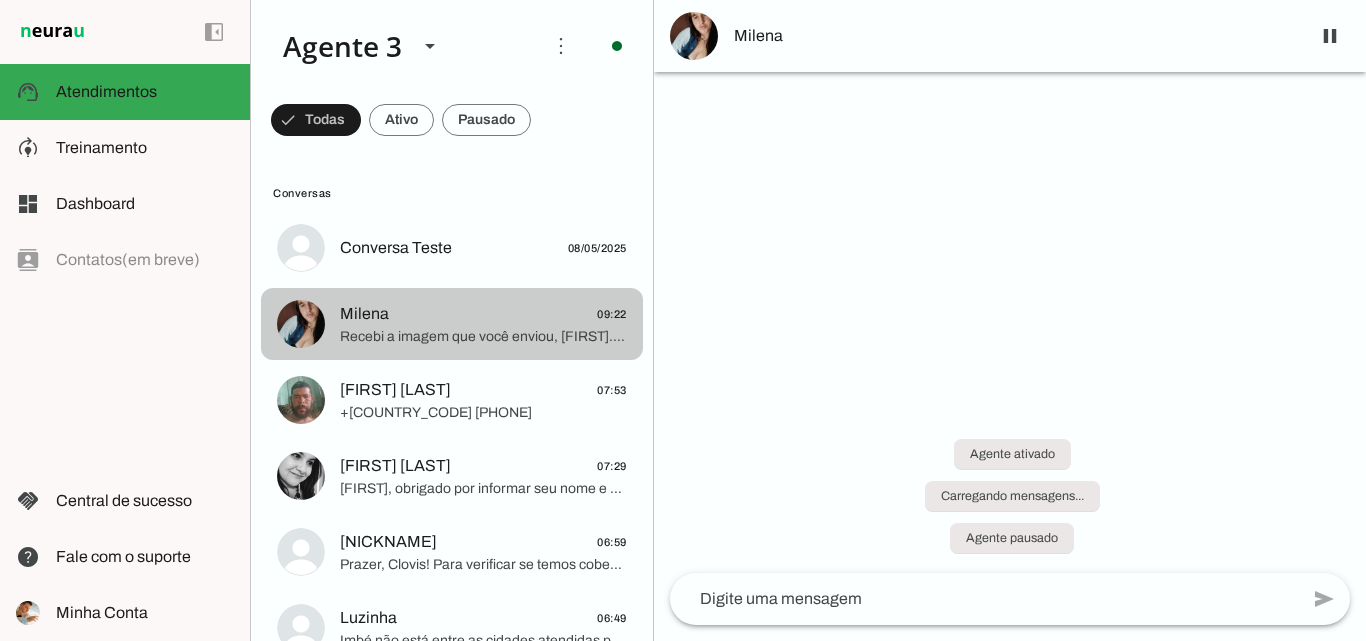 click on "Recebi a imagem que você enviou, [FIRST]. Para continuar, preciso que você me informe o endereço completo (rua, número, bairro e [CITY]) onde deseja a instalação da internet, pois preciso verificar se temos cobertura e disponibilidade técnica para atender você. Poderia me passar essas informações?" 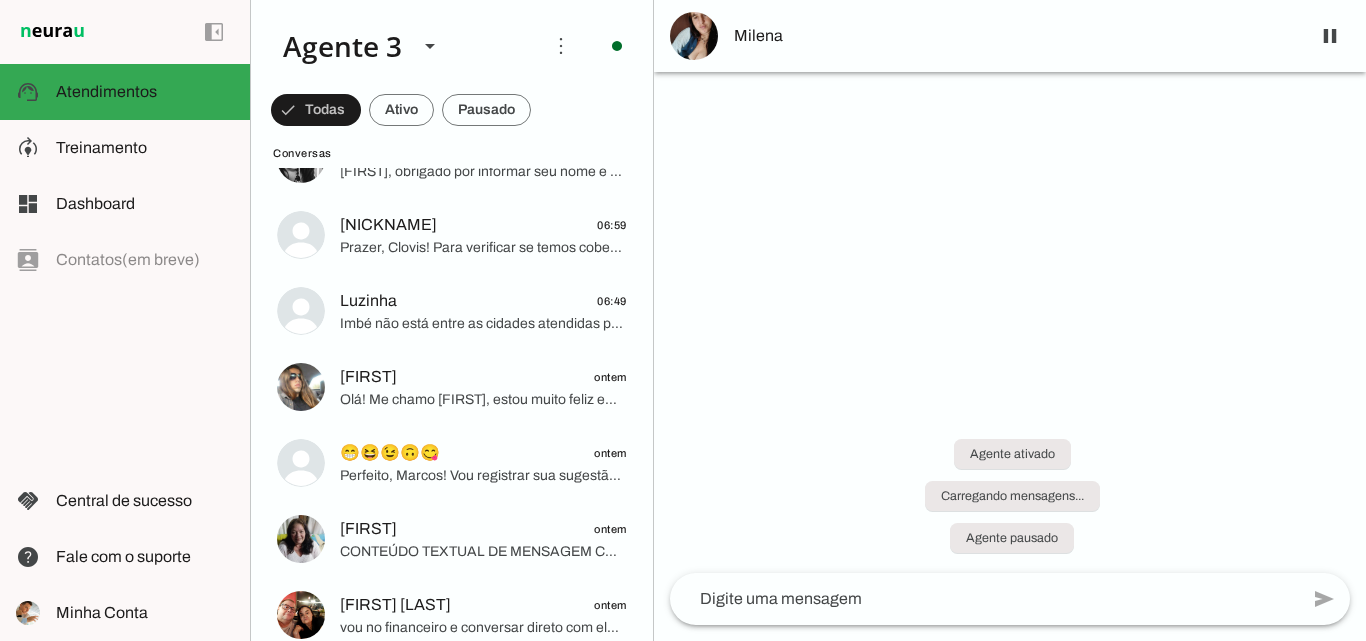 scroll, scrollTop: 0, scrollLeft: 0, axis: both 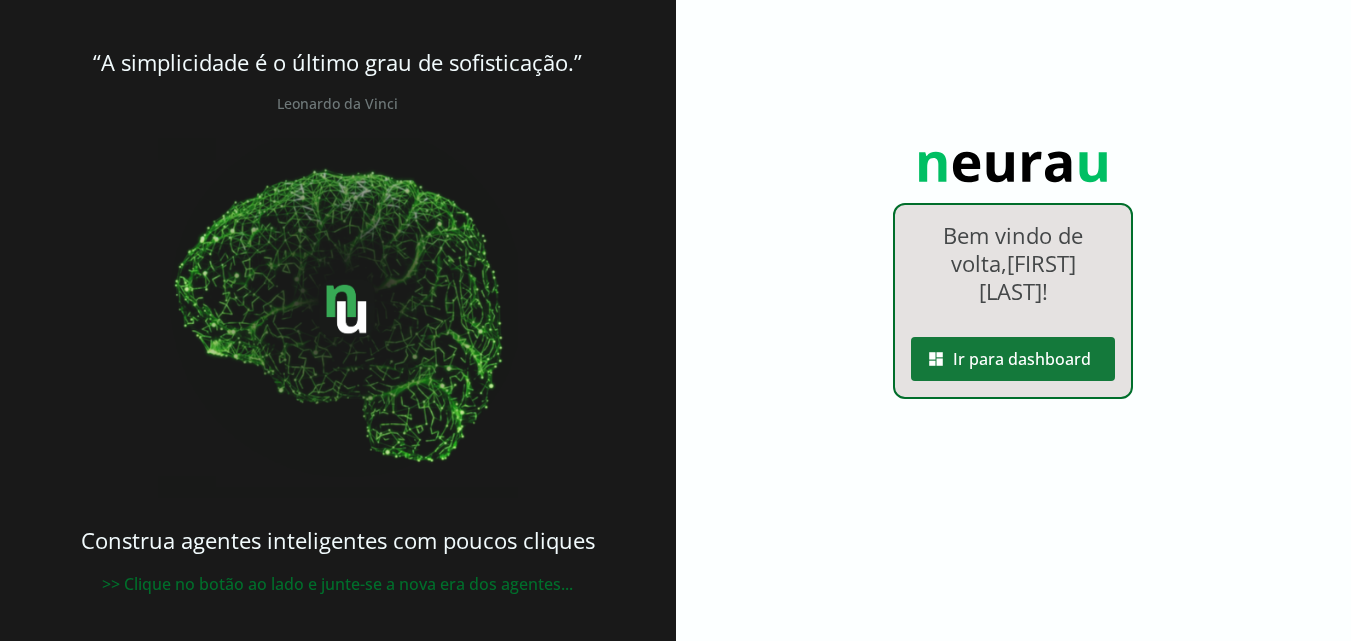 click at bounding box center [1013, 359] 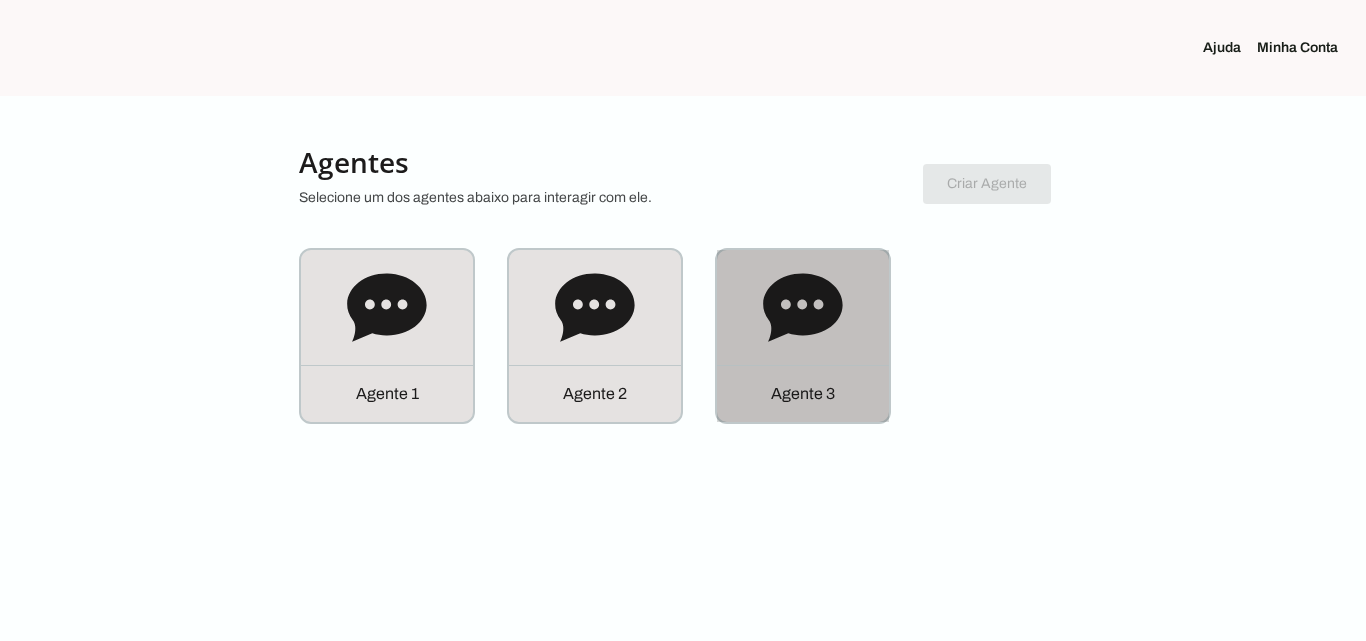 click 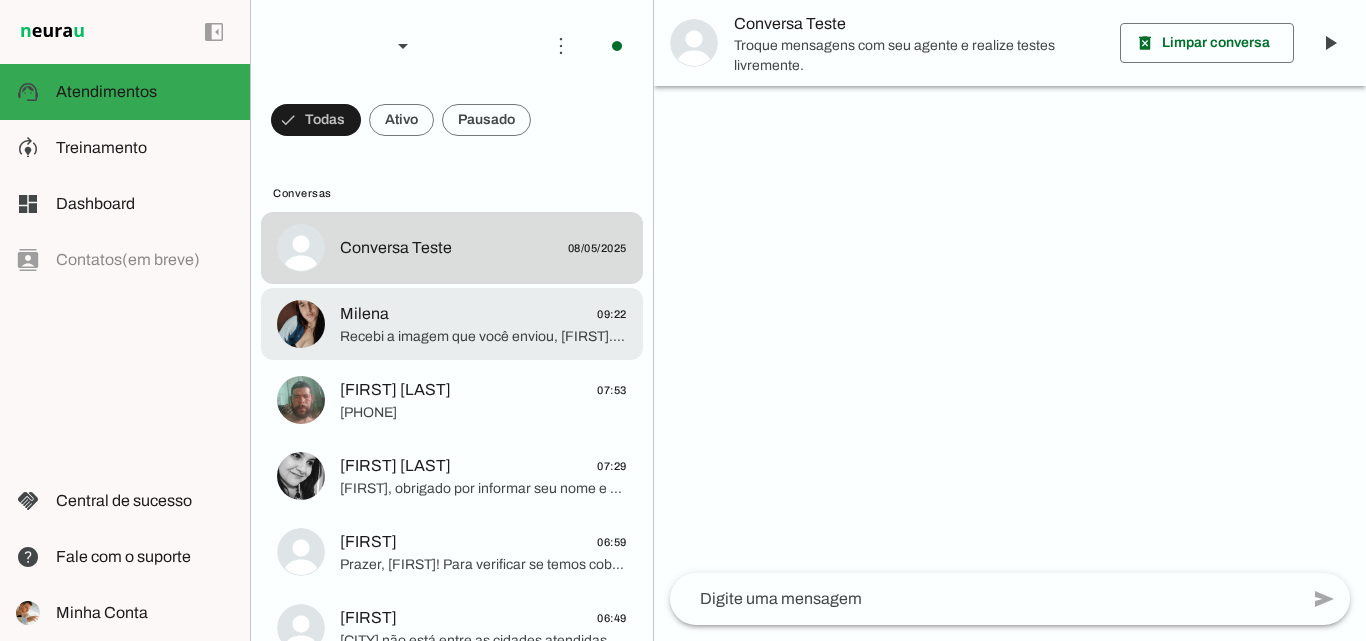 click on "Recebi a imagem que você enviou, [FIRST]. Para continuar, preciso que você me informe o endereço completo (rua, número, bairro e [CITY]) onde deseja a instalação da internet, pois preciso verificar se temos cobertura e disponibilidade técnica para atender você. Poderia me passar essas informações?" 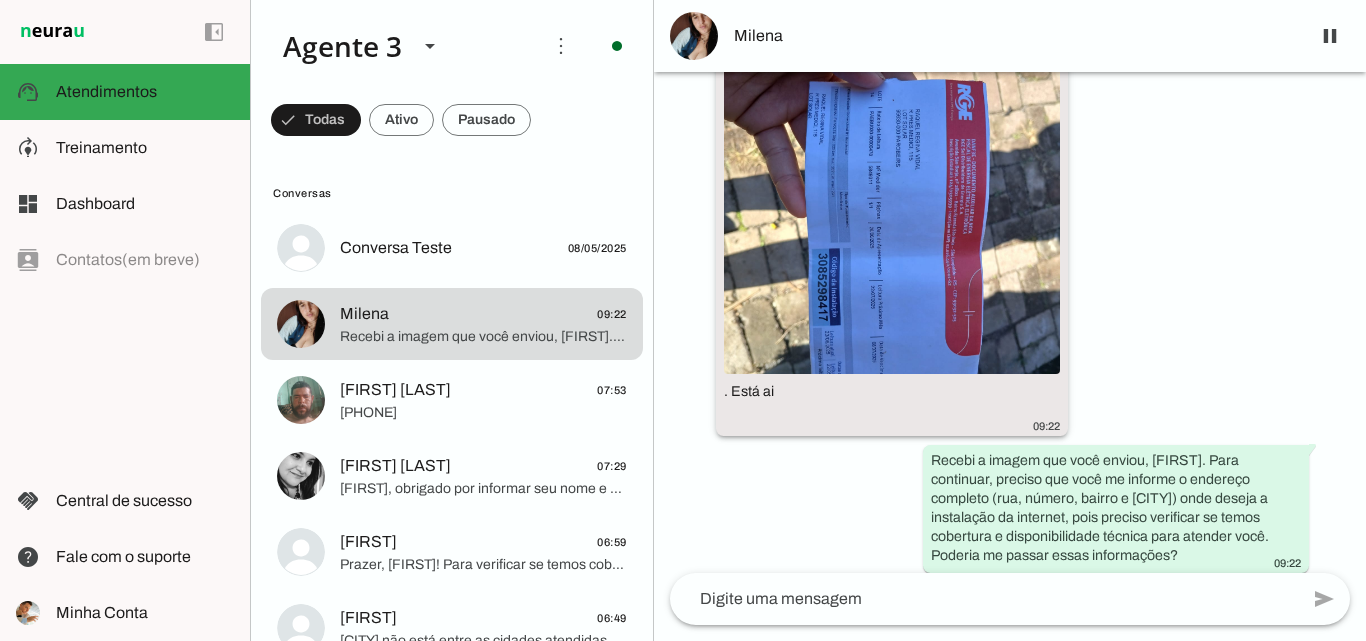 scroll, scrollTop: 743, scrollLeft: 0, axis: vertical 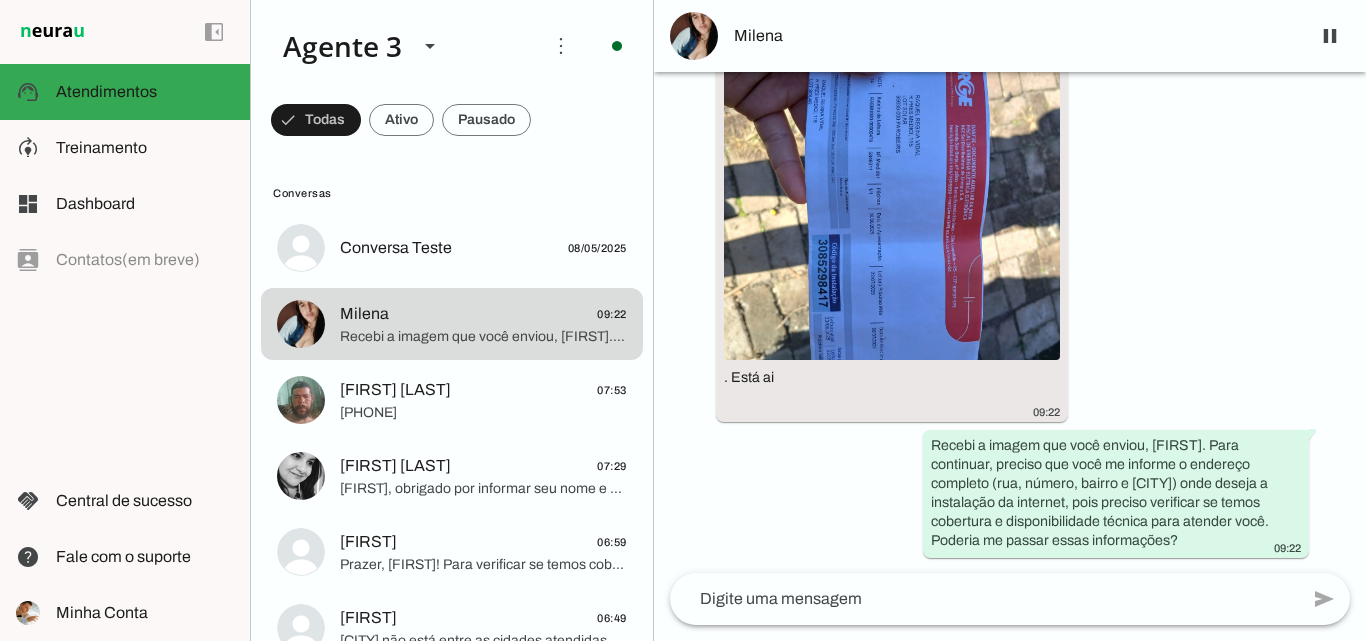 click on "Milena" at bounding box center (1014, 36) 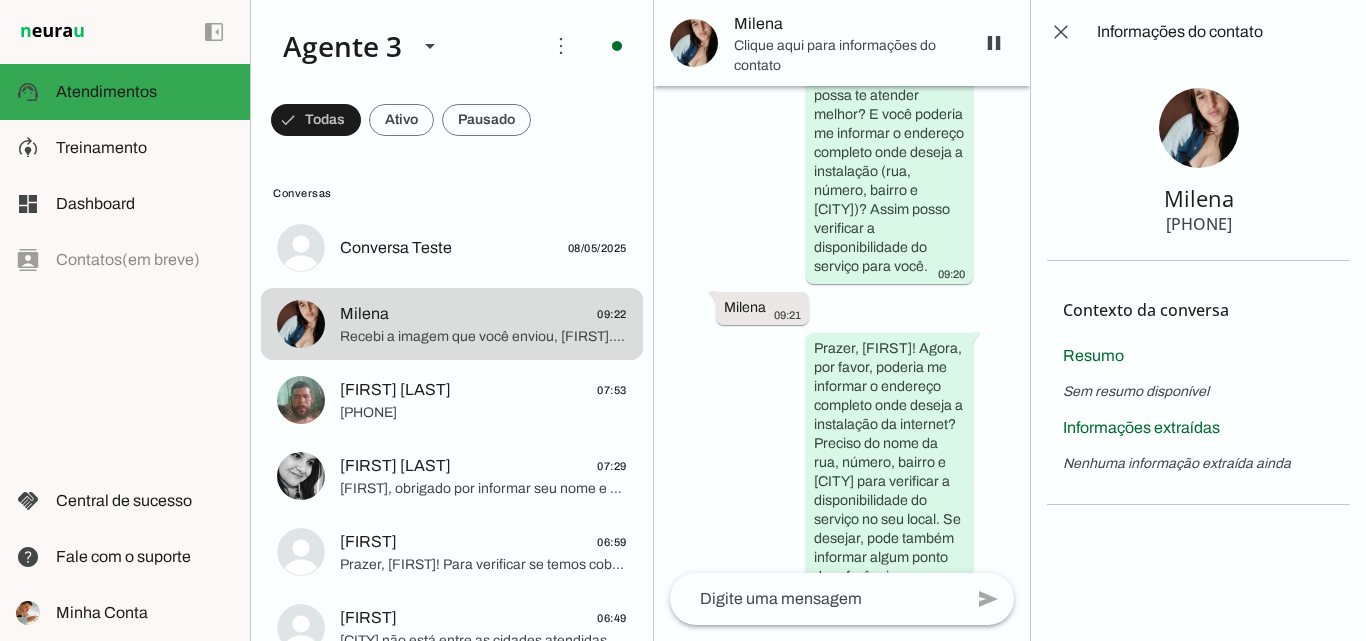 scroll, scrollTop: 1474, scrollLeft: 0, axis: vertical 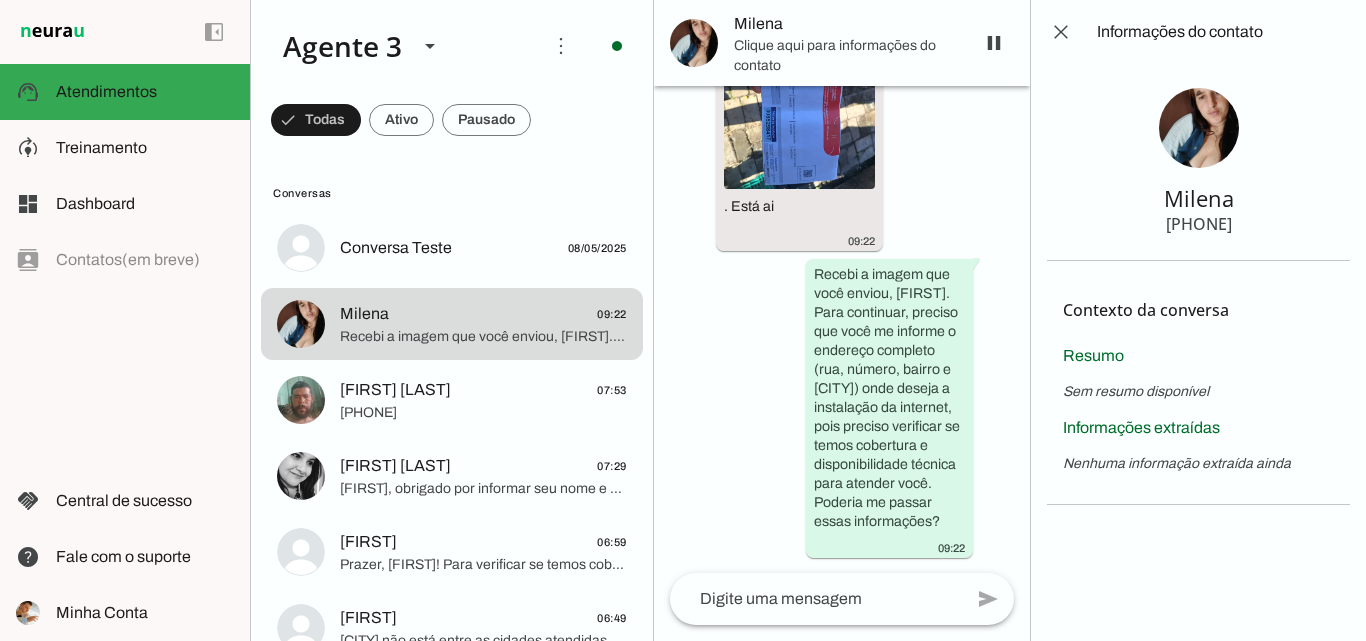 drag, startPoint x: 1166, startPoint y: 220, endPoint x: 1295, endPoint y: 222, distance: 129.0155 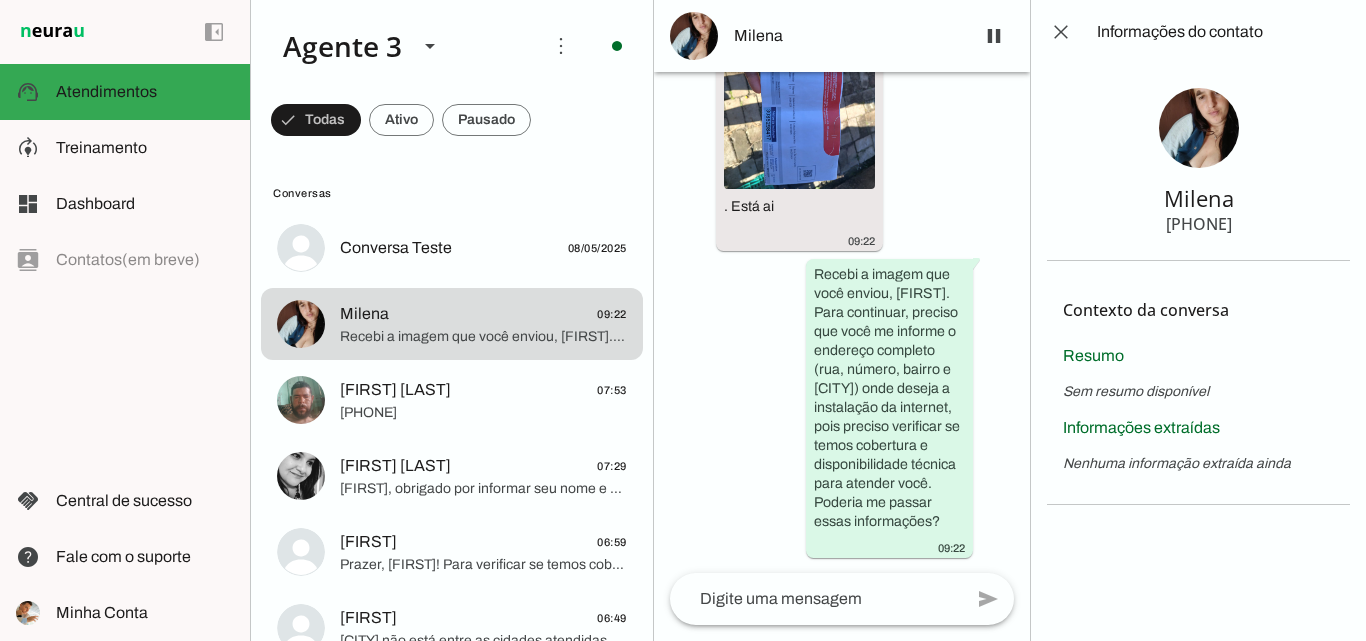 type 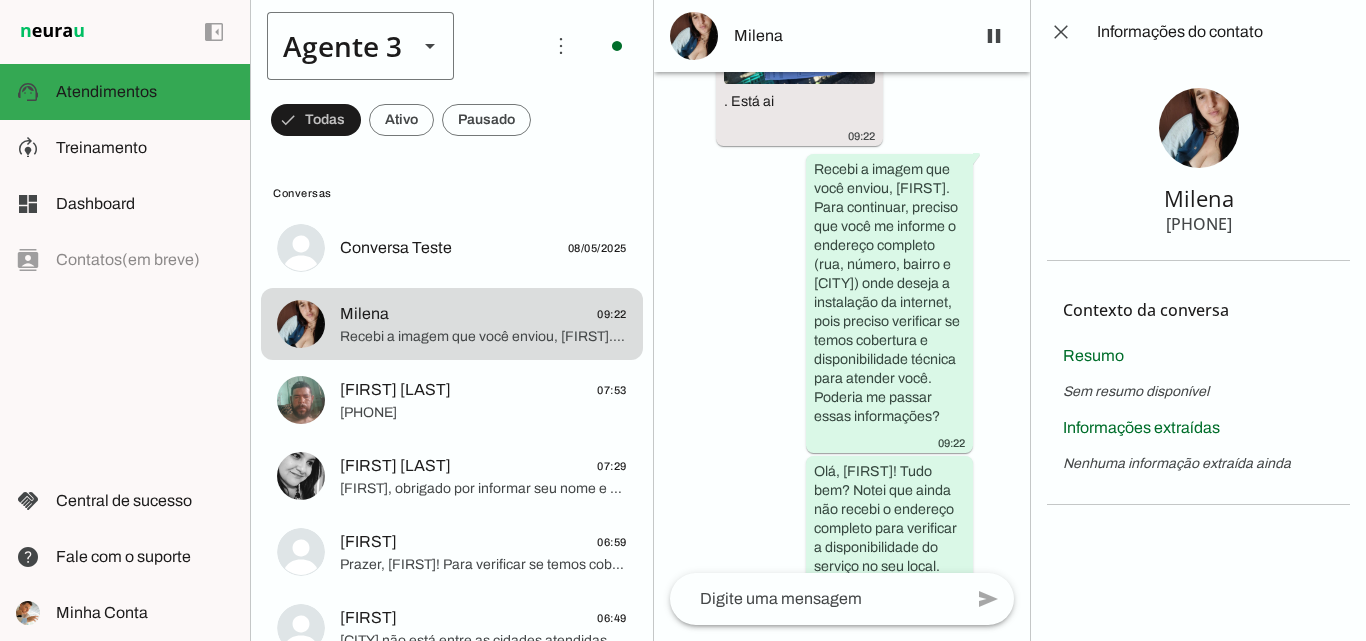 scroll, scrollTop: 1947, scrollLeft: 0, axis: vertical 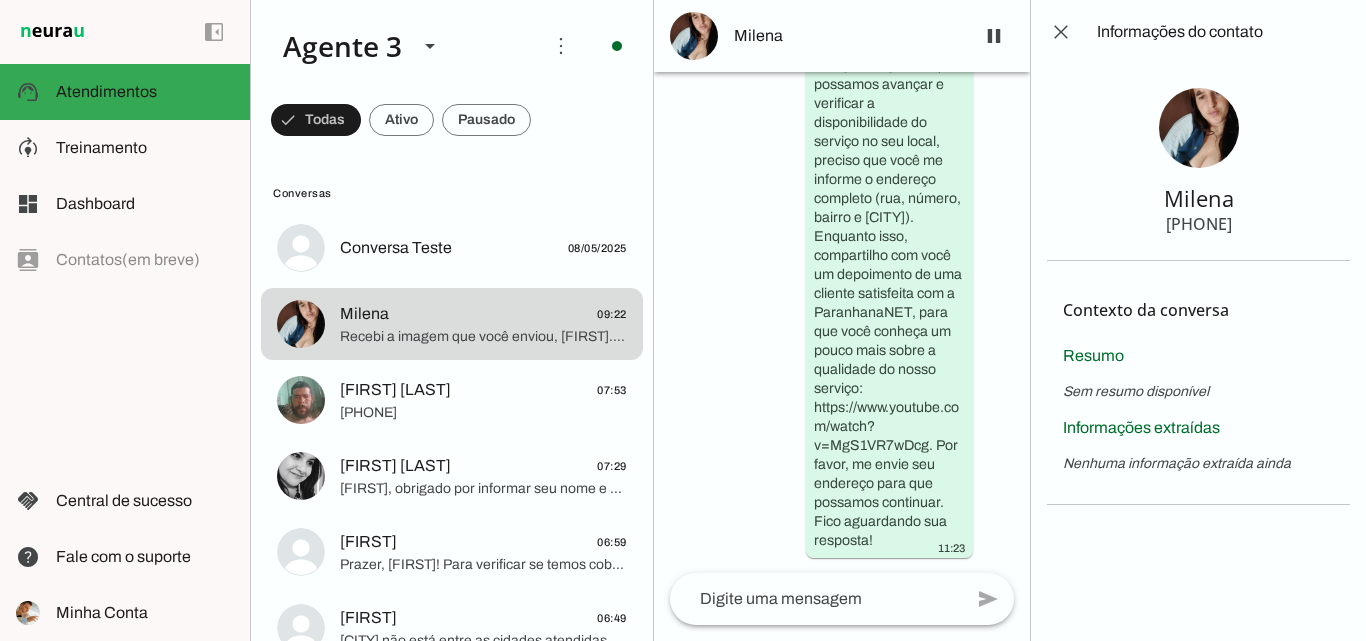 click on "Agente ativado
há cerca de 2 horas
Olá! Tenho interesse e queria mais informações, por favor. 09:20
Olá! Me chamo Iago e estou muito feliz em ter a oportunidade de falar com você. Sou da ParanhanaNET, provedor líder de mercado, eleito como o provedor que entrega a banda larga mais veloz de todo o Vale do Paranhana. Estamos no top 3 do ranking de velocidade de internet no Rio Grande do Sul e no Top 10 do Brasil, segundo o site minhaconexao.com.br. Além disso, somos reconhecidos como o melhor provedor de internet em qualidade de atendimento e suporte técnico no Vale do Paranhana. 09:20 Gostaria de saber seu nome para que eu possa te atender melhor? E você poderia me informar o endereço completo onde deseja a instalação (rua, número, bairro e cidade)? Assim posso verificar a disponibilidade do serviço para você. 09:20
Milena 09:21
09:21
. Está ai 09:22" at bounding box center [842, 322] 